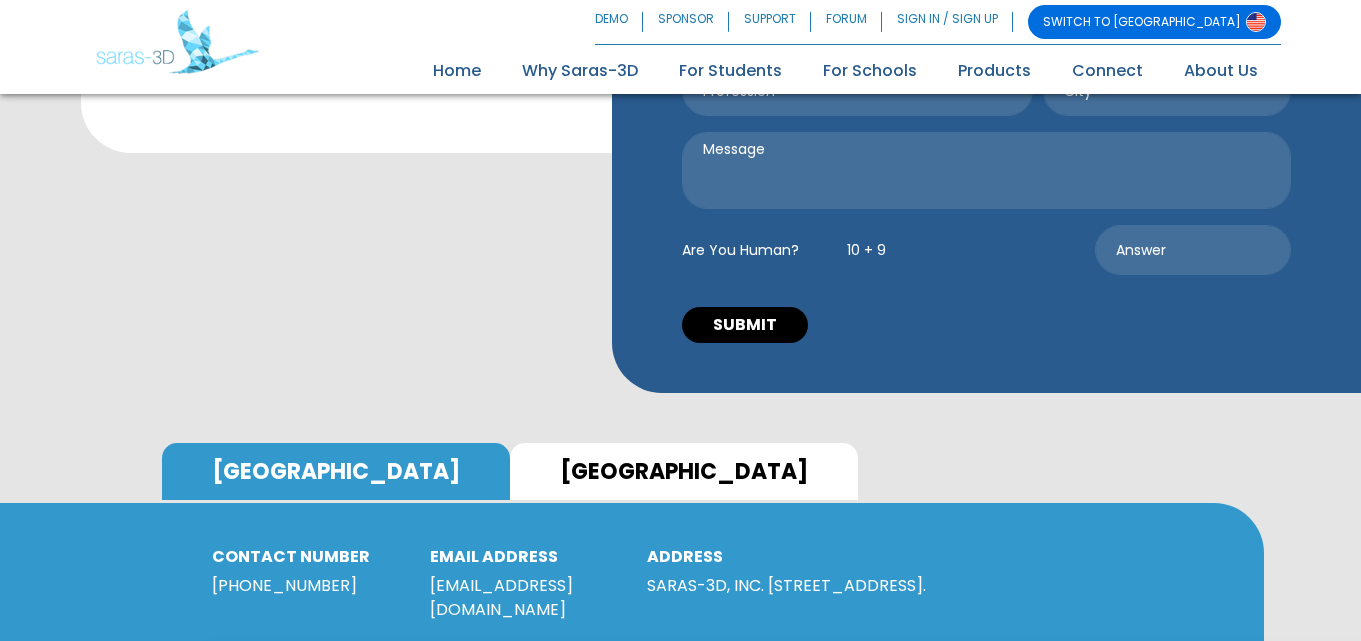 scroll, scrollTop: 600, scrollLeft: 0, axis: vertical 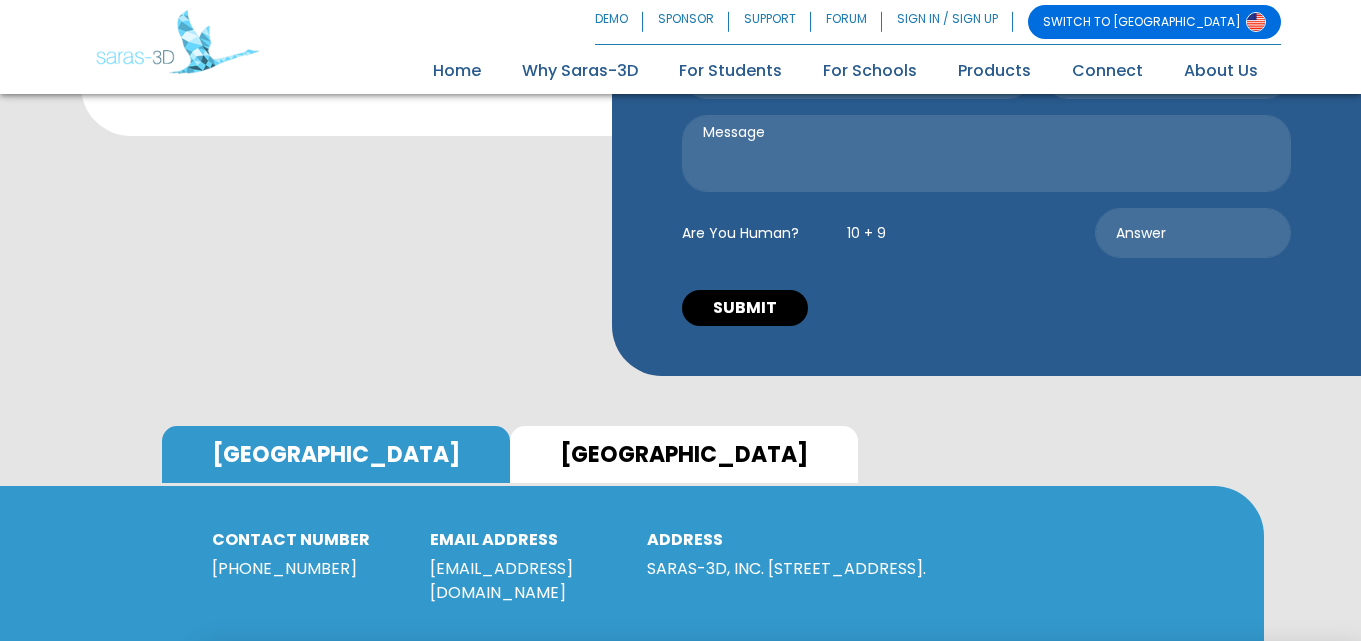 click on "[GEOGRAPHIC_DATA]" at bounding box center (684, 454) 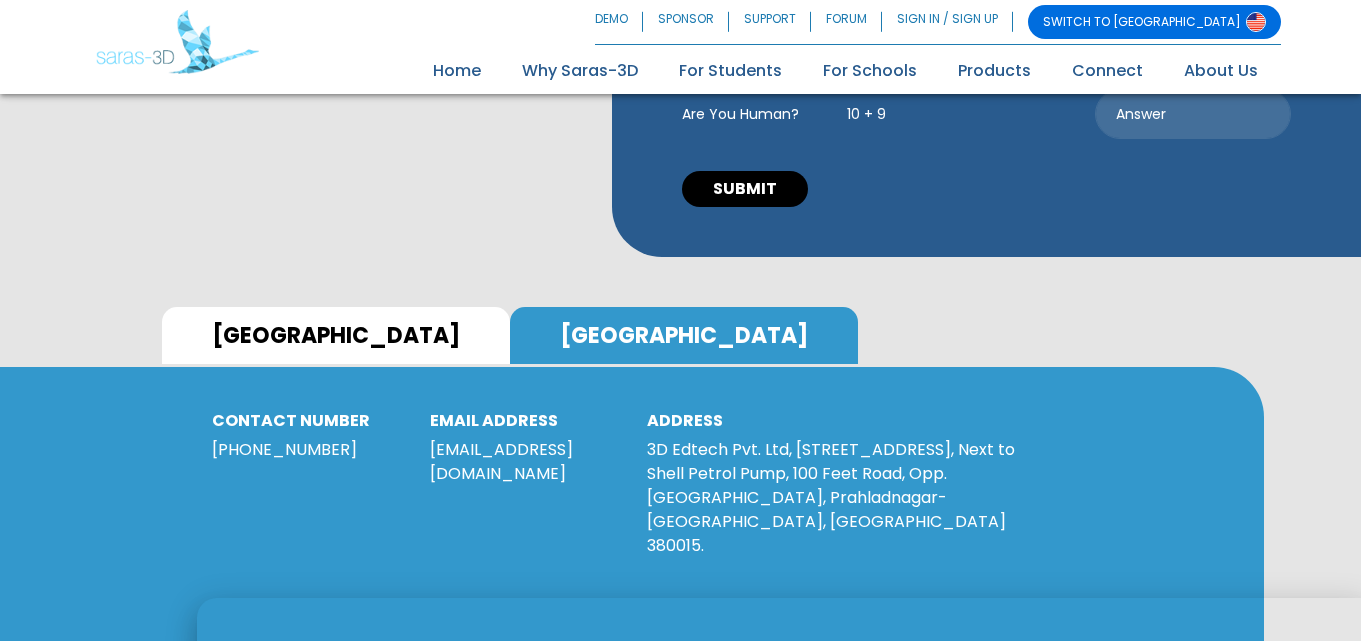 scroll, scrollTop: 720, scrollLeft: 0, axis: vertical 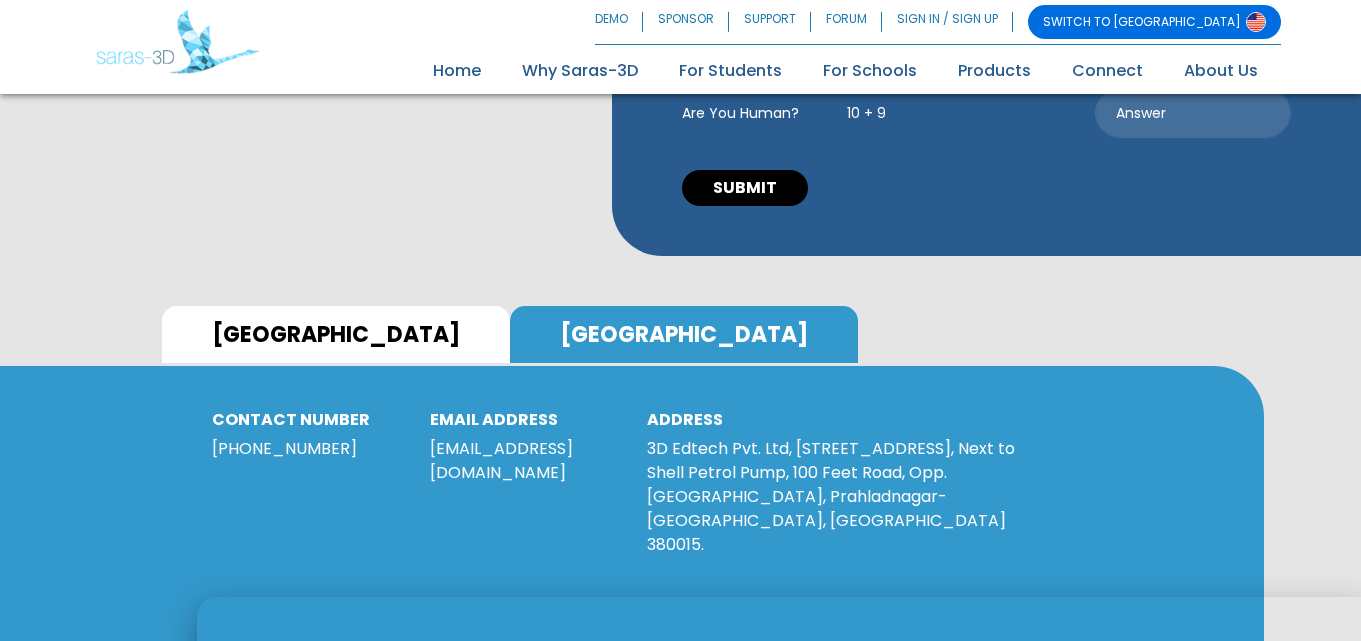 drag, startPoint x: 640, startPoint y: 420, endPoint x: 938, endPoint y: 509, distance: 311.00644 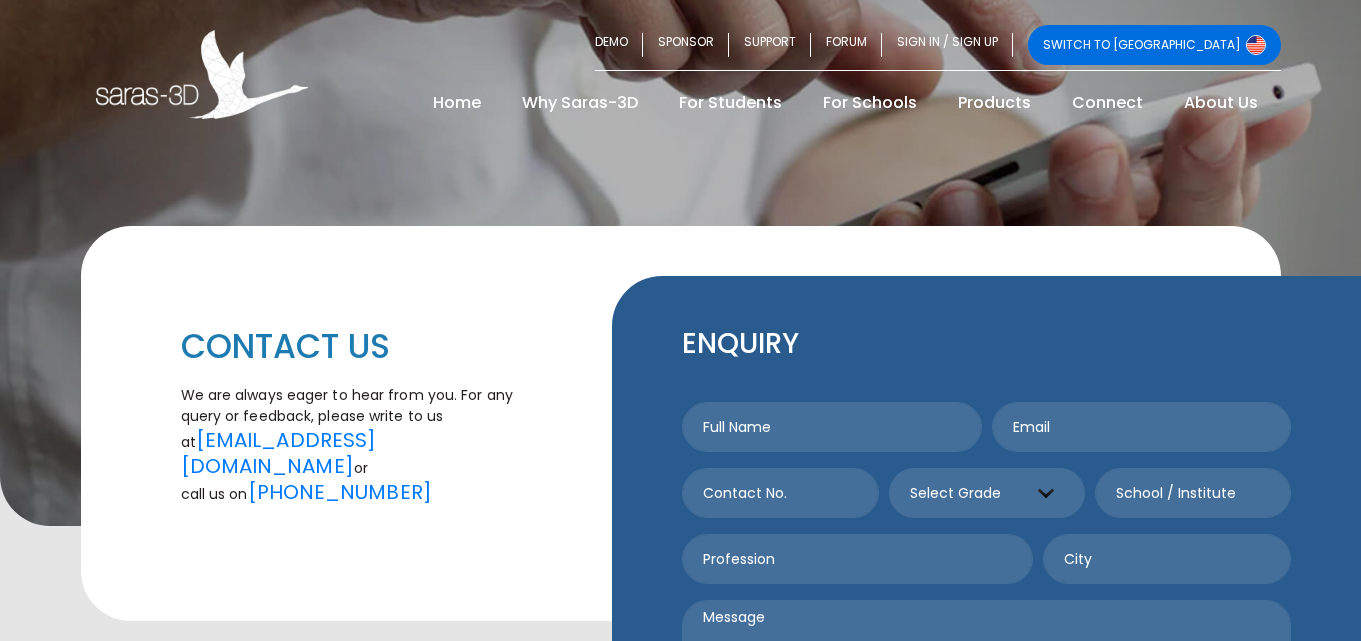 scroll, scrollTop: 0, scrollLeft: 0, axis: both 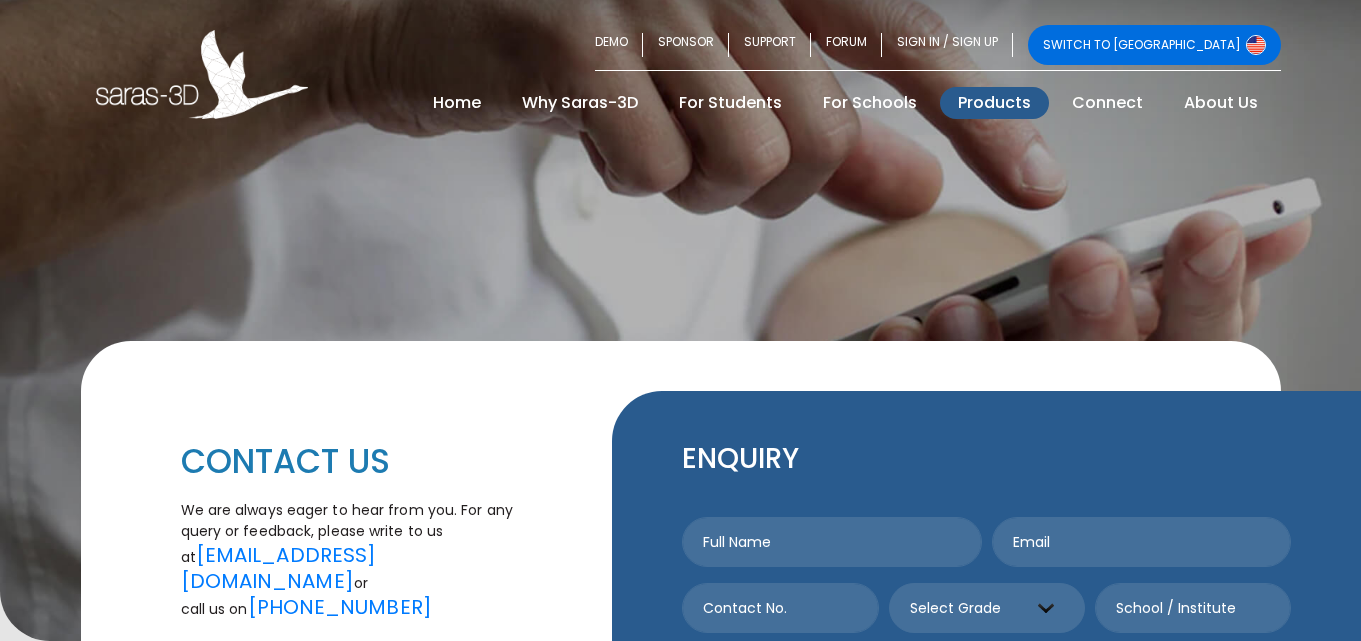 click on "Products" at bounding box center (994, 103) 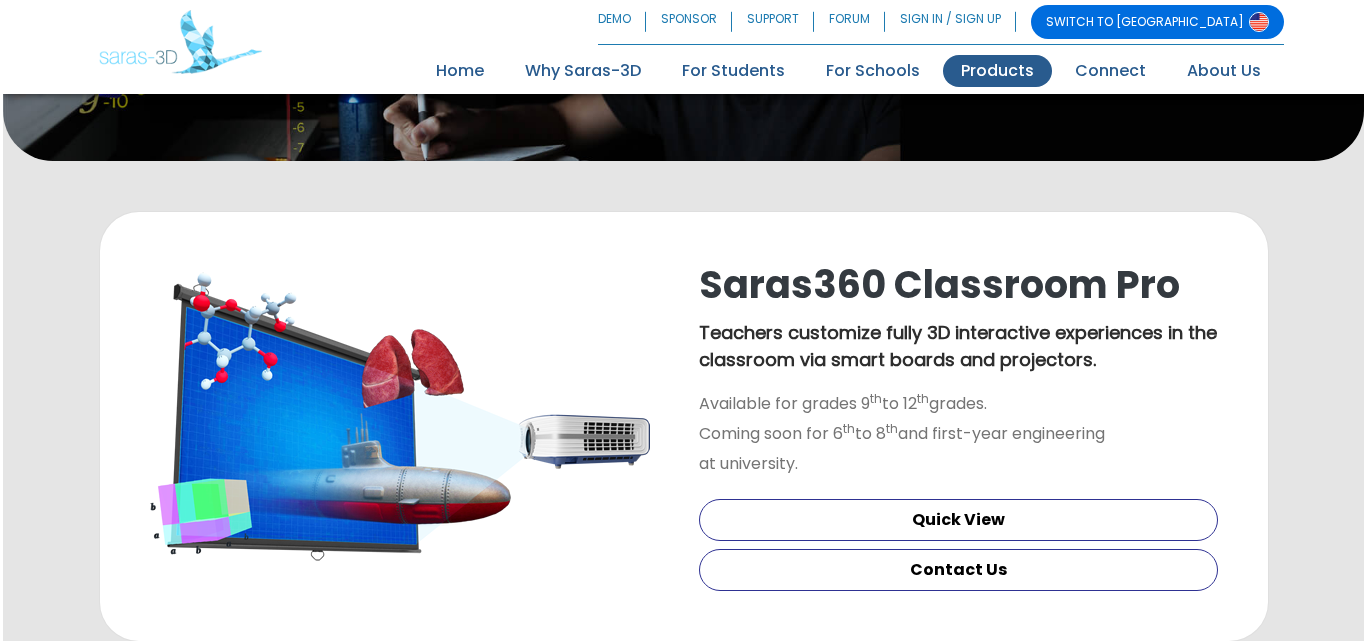 scroll, scrollTop: 321, scrollLeft: 0, axis: vertical 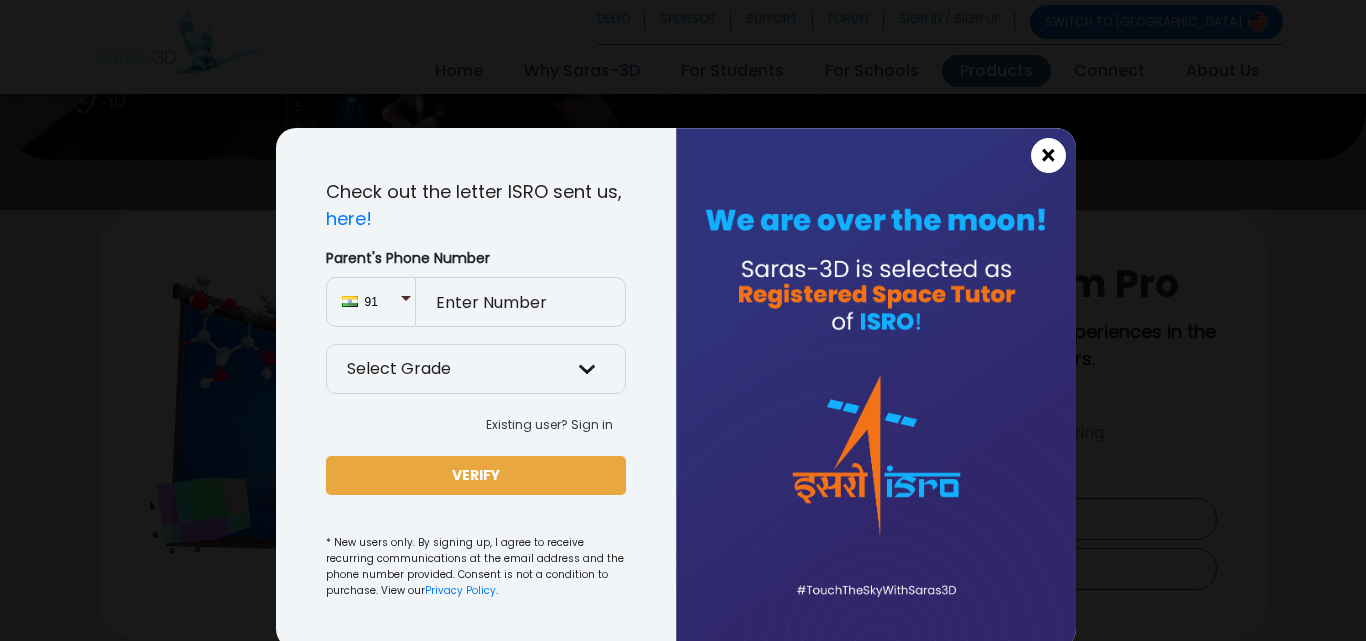 click on "×" at bounding box center (1048, 156) 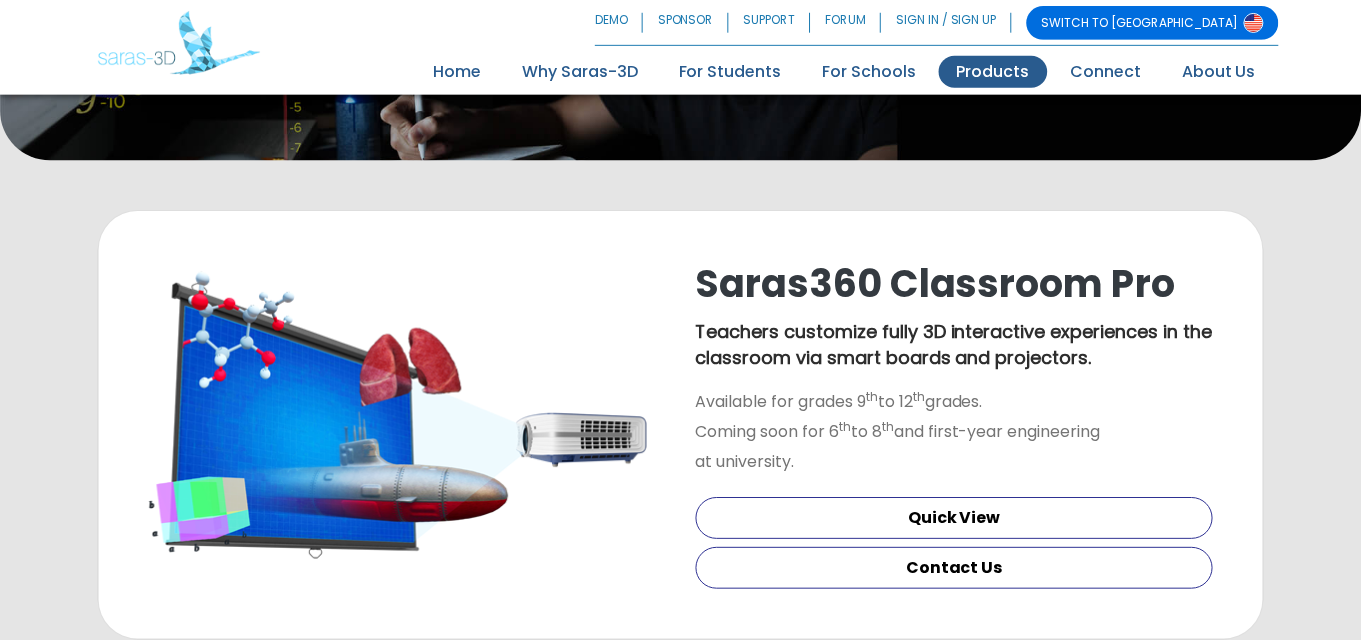 scroll, scrollTop: 320, scrollLeft: 0, axis: vertical 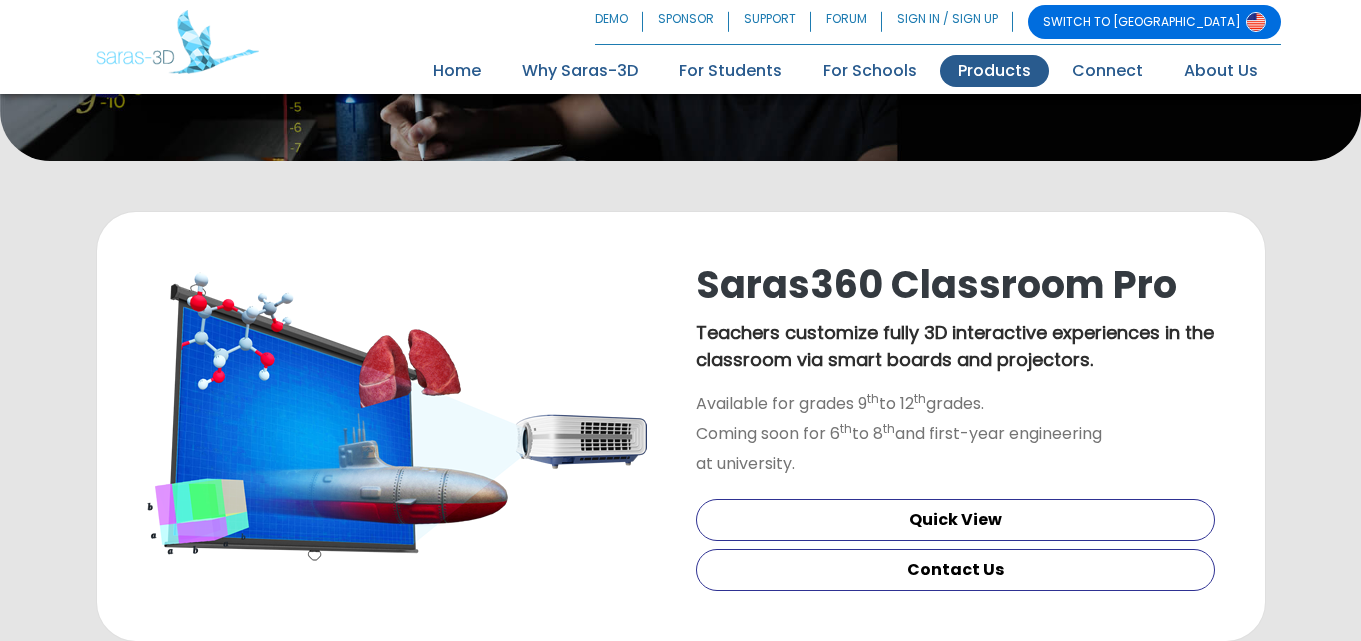 click on "Teachers customize fully 3D interactive experiences in the classroom via smart boards and projectors." at bounding box center (955, 346) 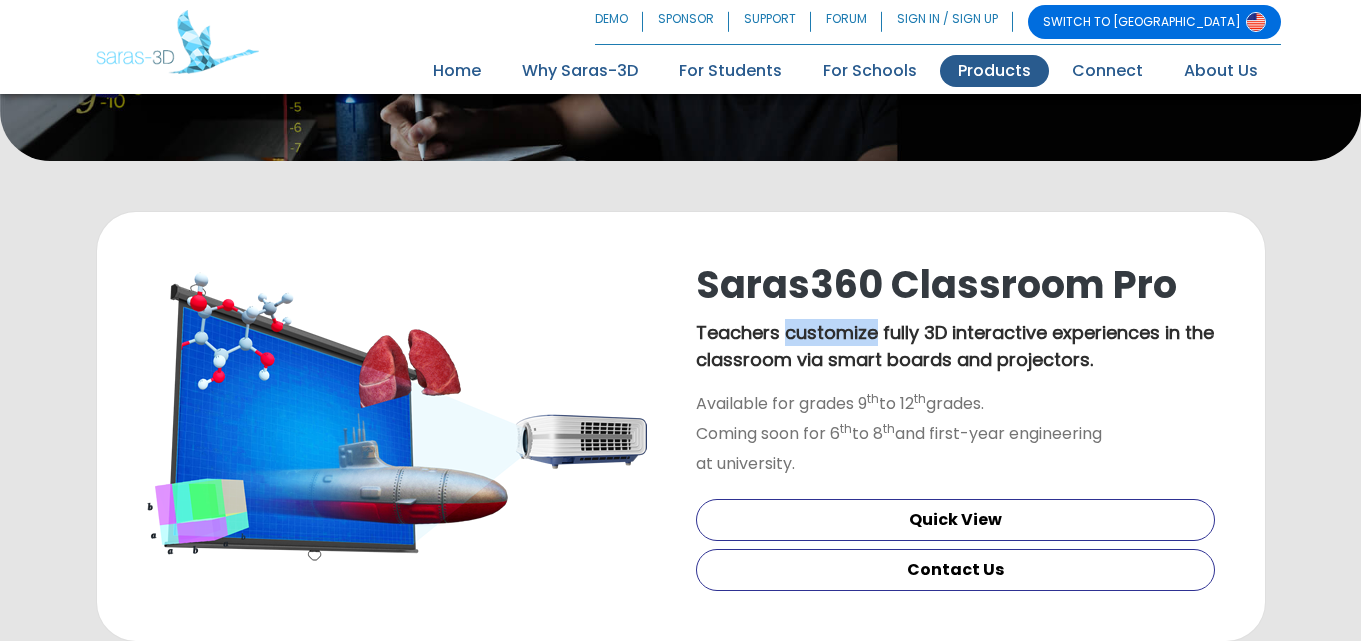 click on "Teachers customize fully 3D interactive experiences in the classroom via smart boards and projectors." at bounding box center [955, 346] 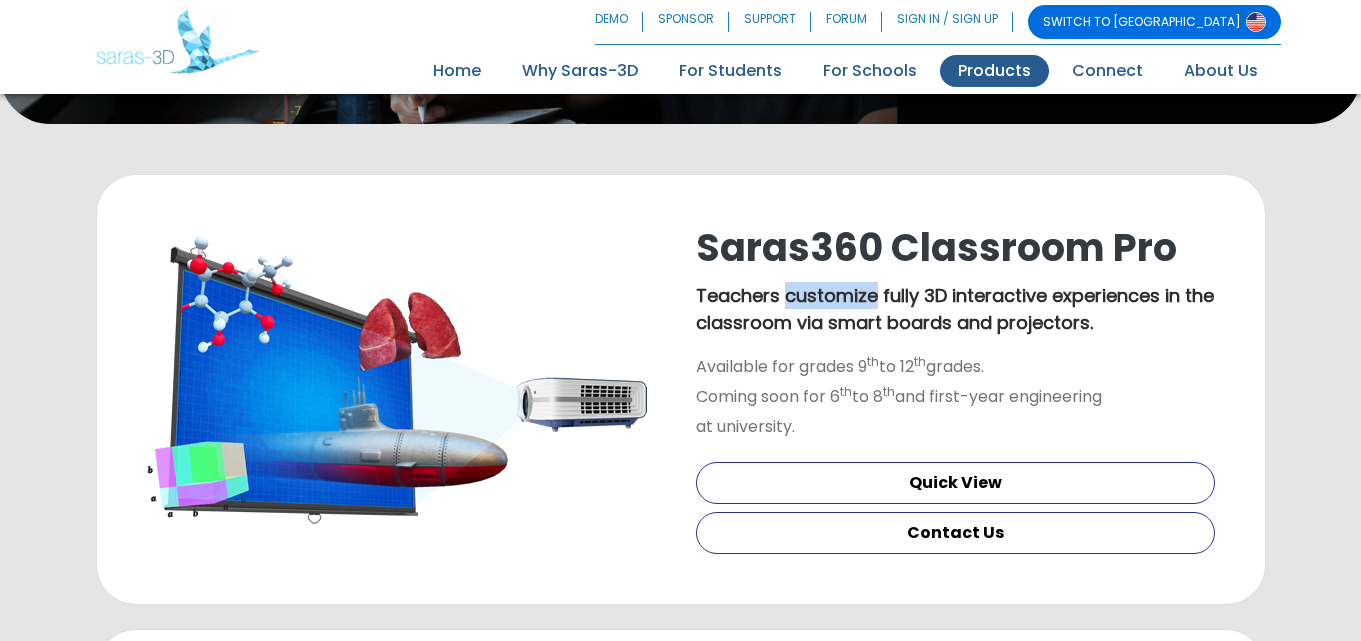 scroll, scrollTop: 360, scrollLeft: 0, axis: vertical 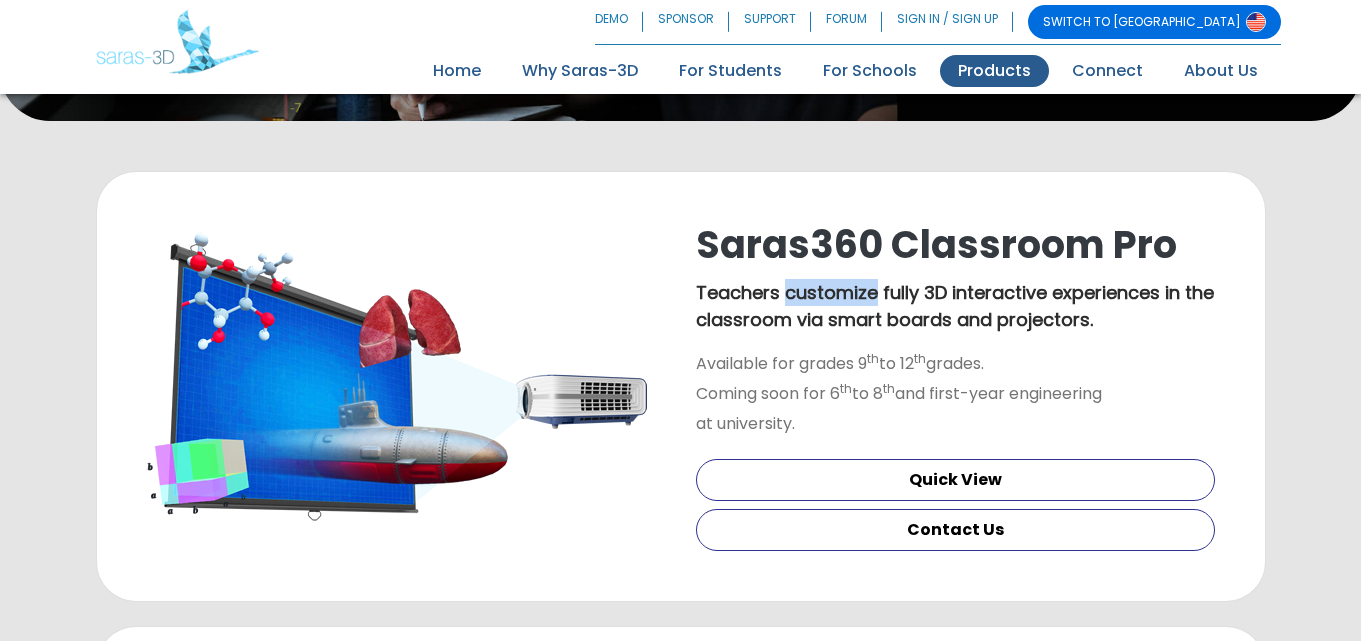 click on "Saras360 Classroom Pro" at bounding box center (936, 244) 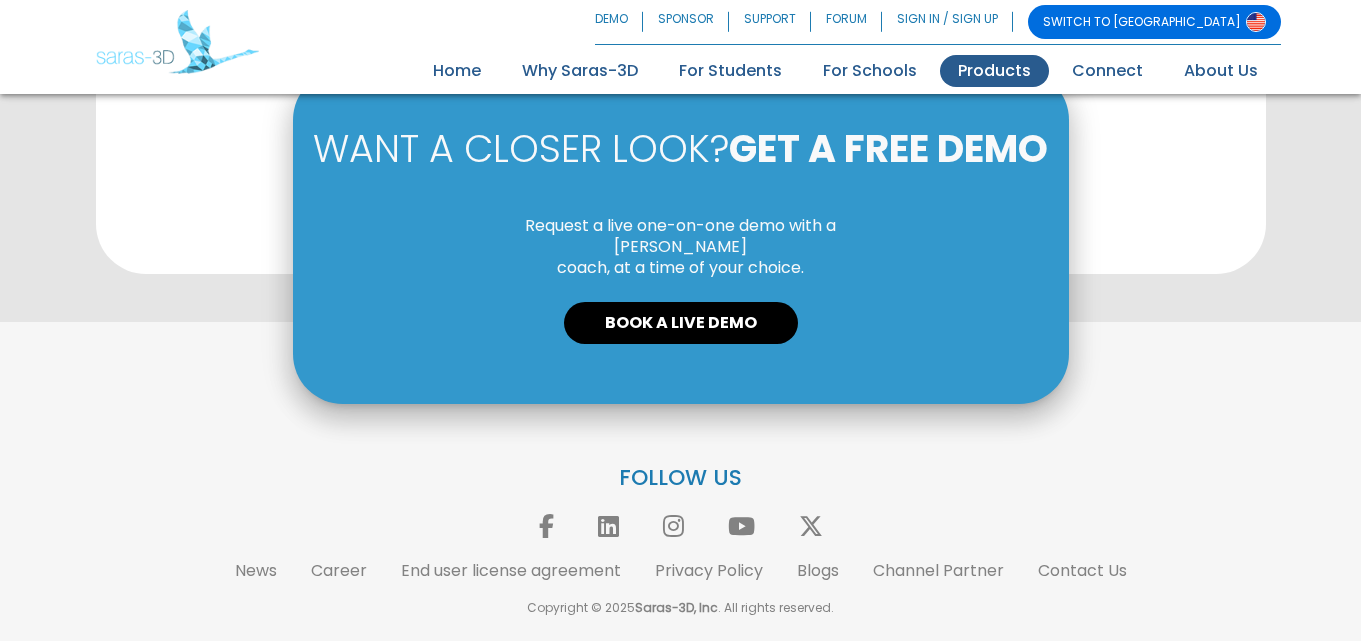 scroll, scrollTop: 1158, scrollLeft: 0, axis: vertical 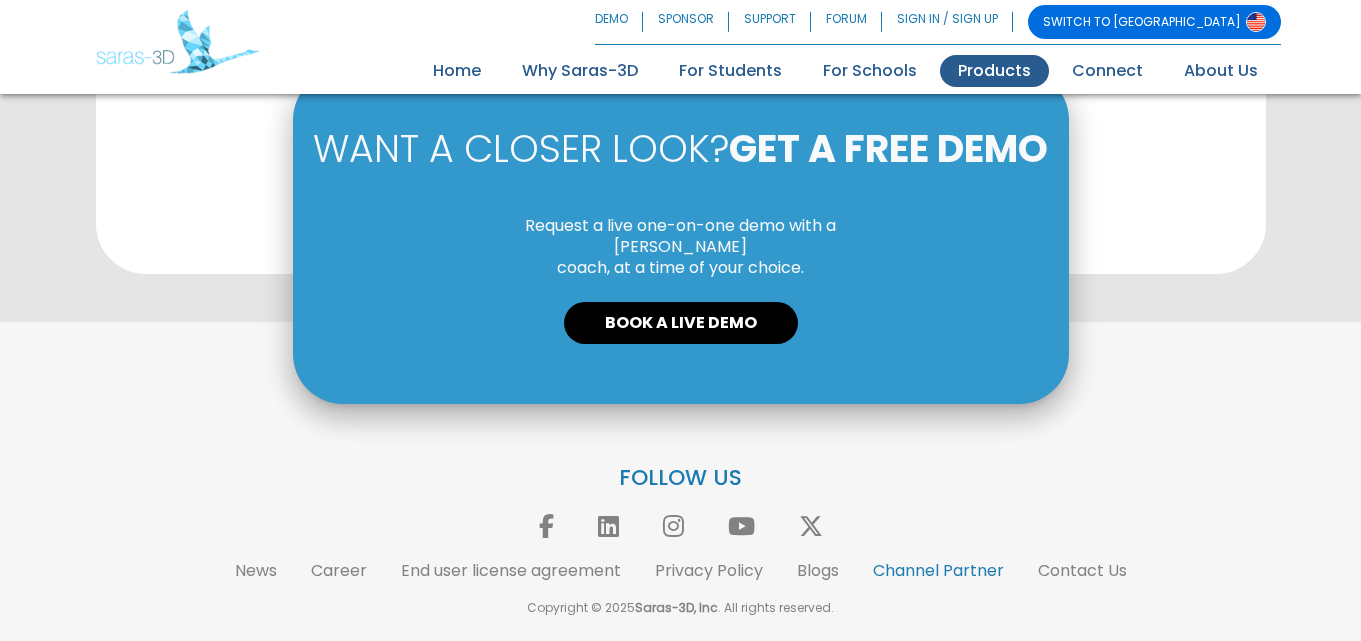 click on "Channel Partner" at bounding box center (938, 570) 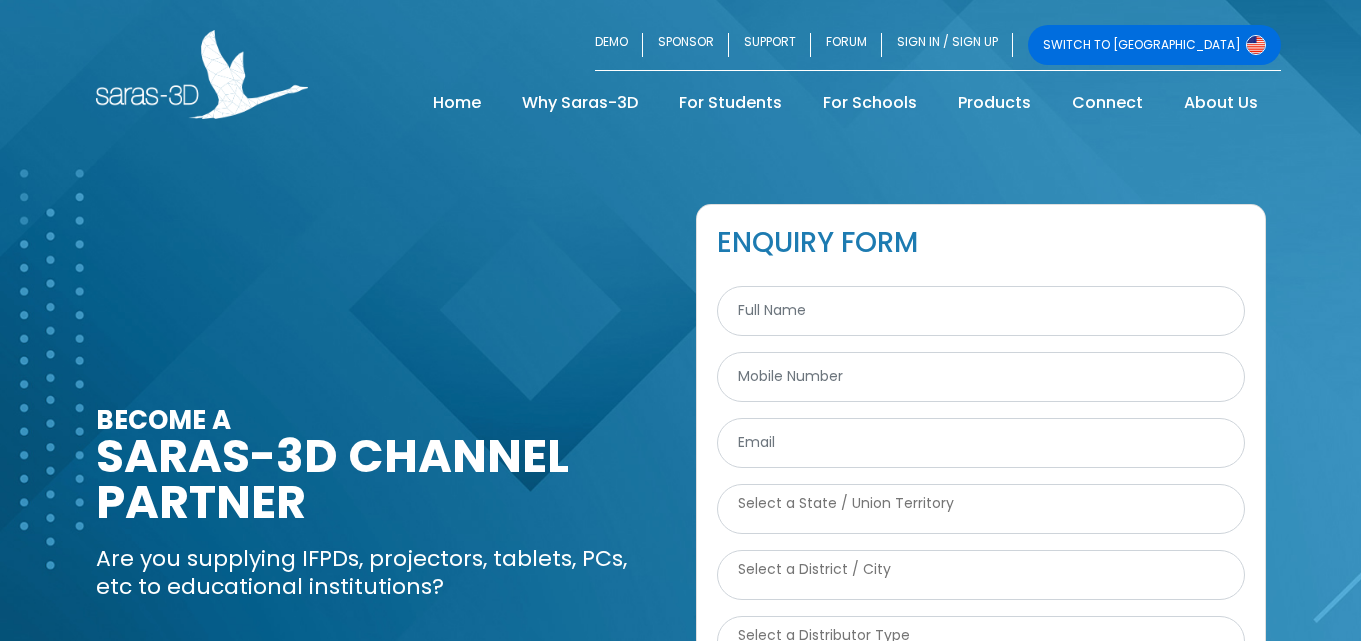 select 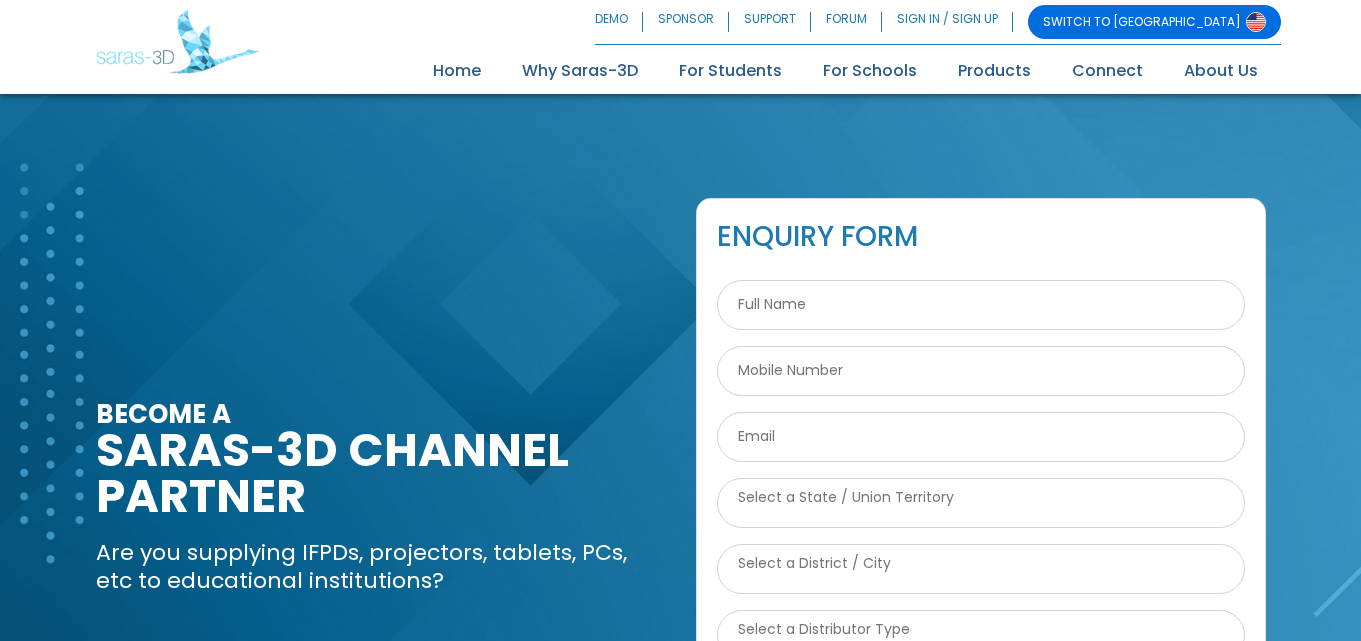 scroll, scrollTop: 0, scrollLeft: 0, axis: both 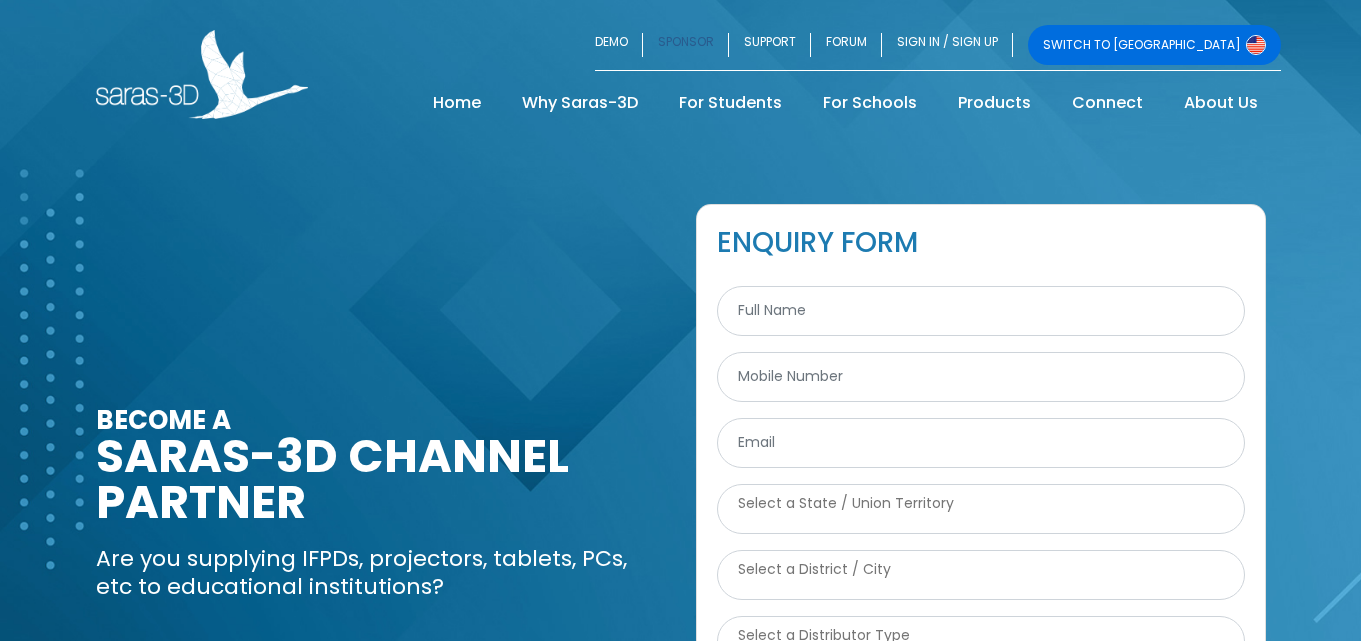 click on "SPONSOR" at bounding box center [686, 45] 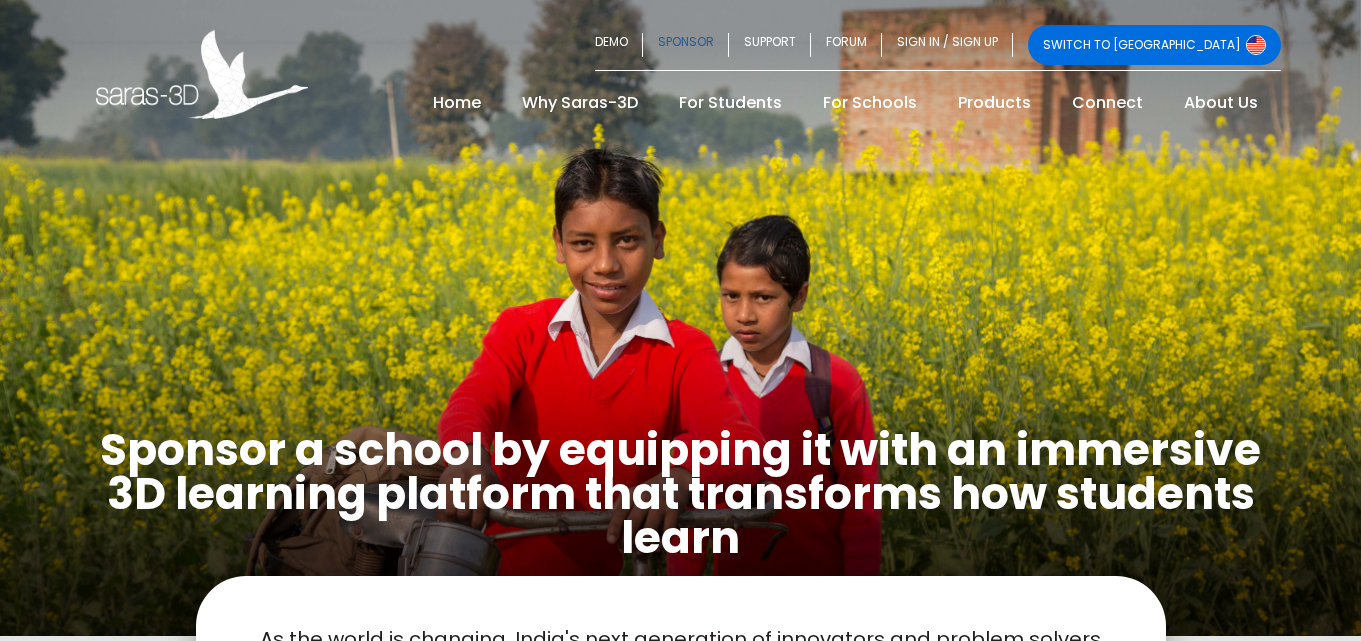 scroll, scrollTop: 0, scrollLeft: 0, axis: both 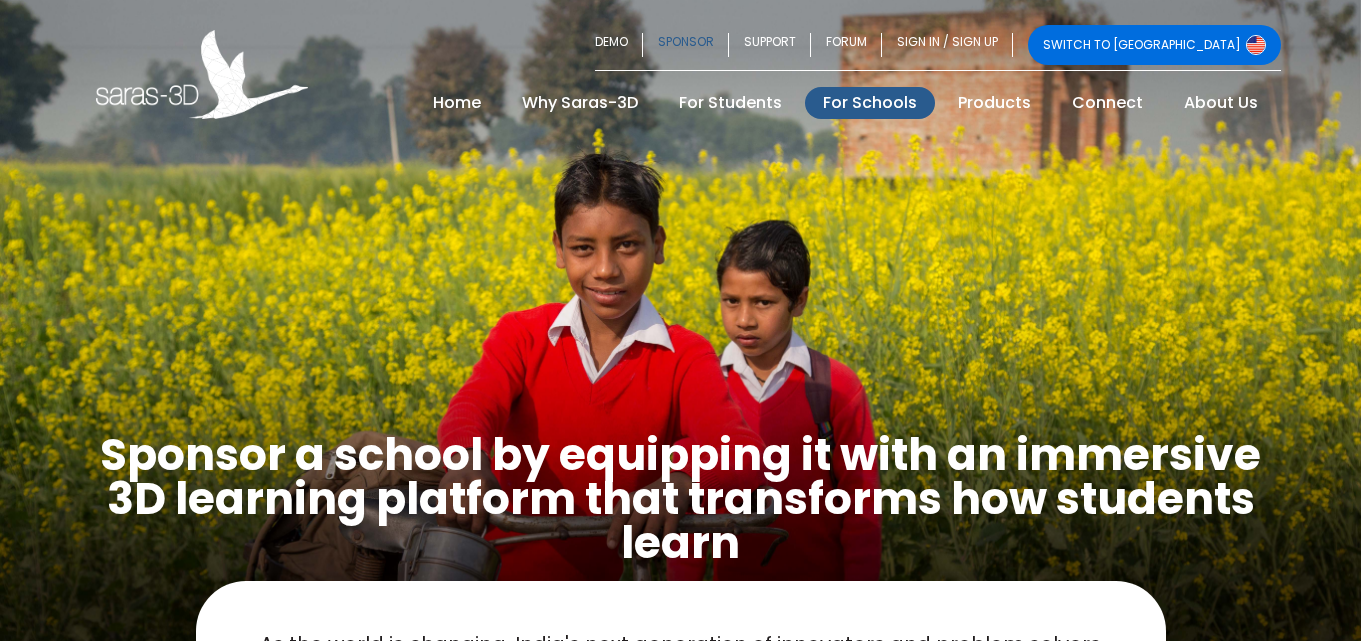 click on "For Schools" at bounding box center [870, 103] 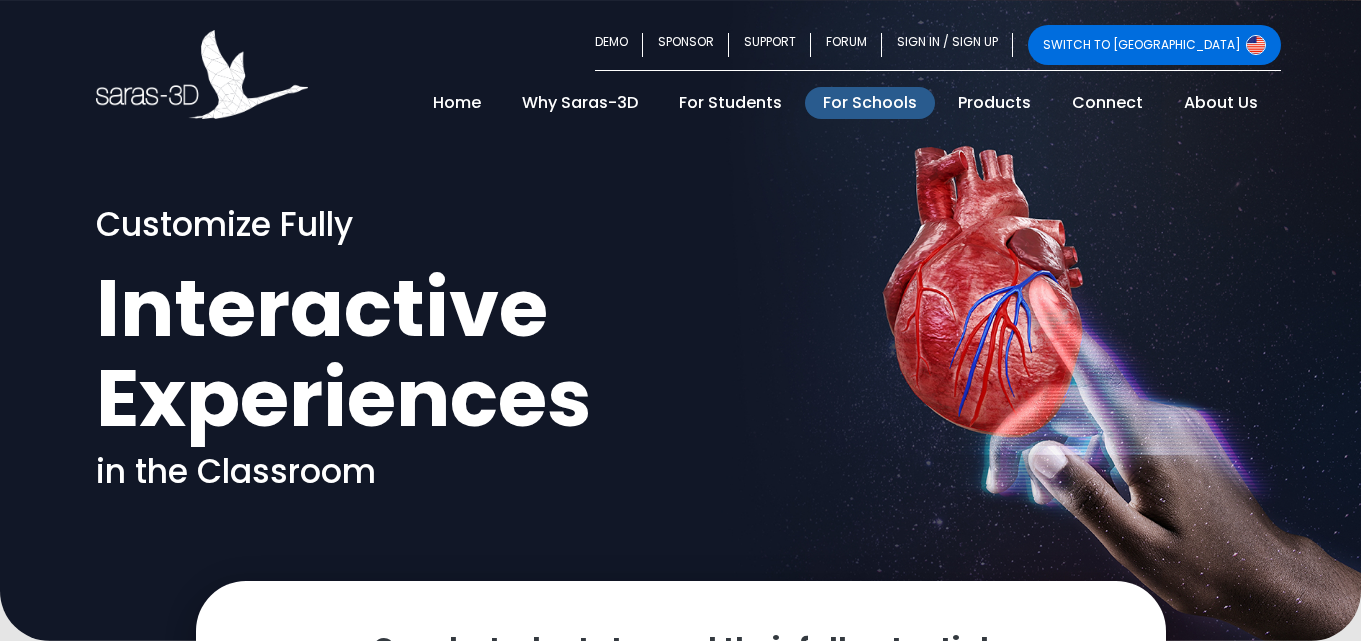scroll, scrollTop: 0, scrollLeft: 0, axis: both 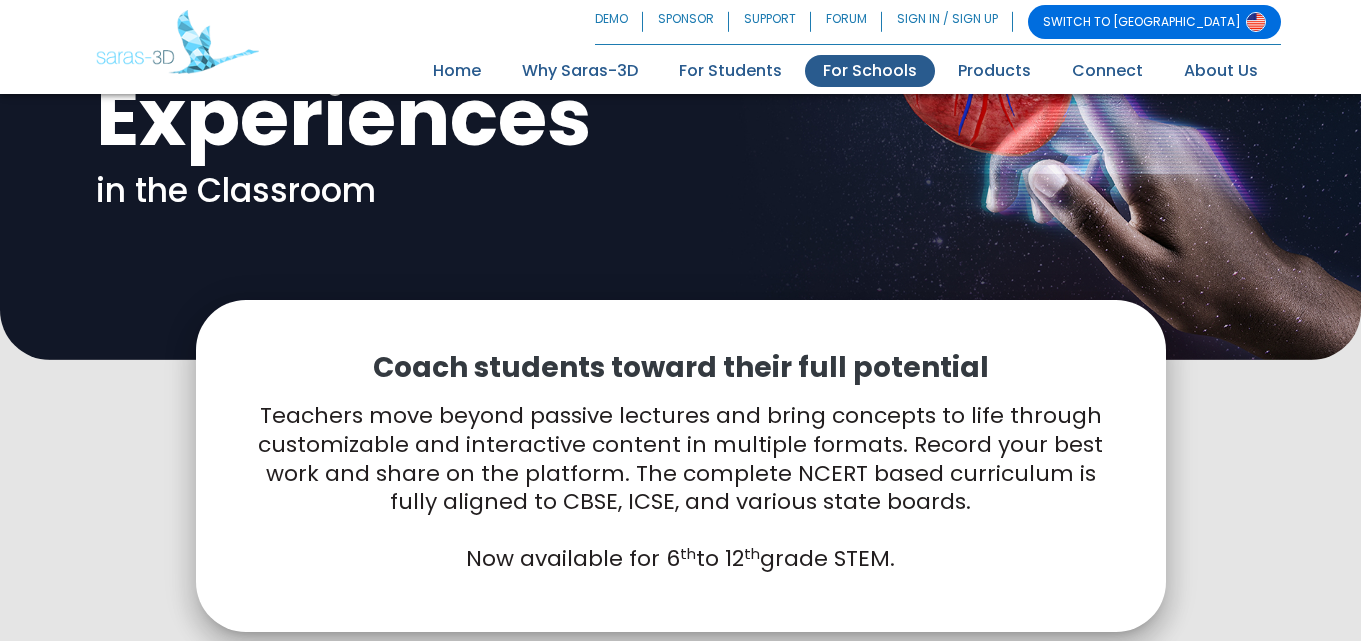 drag, startPoint x: 1365, startPoint y: 70, endPoint x: 1365, endPoint y: 171, distance: 101 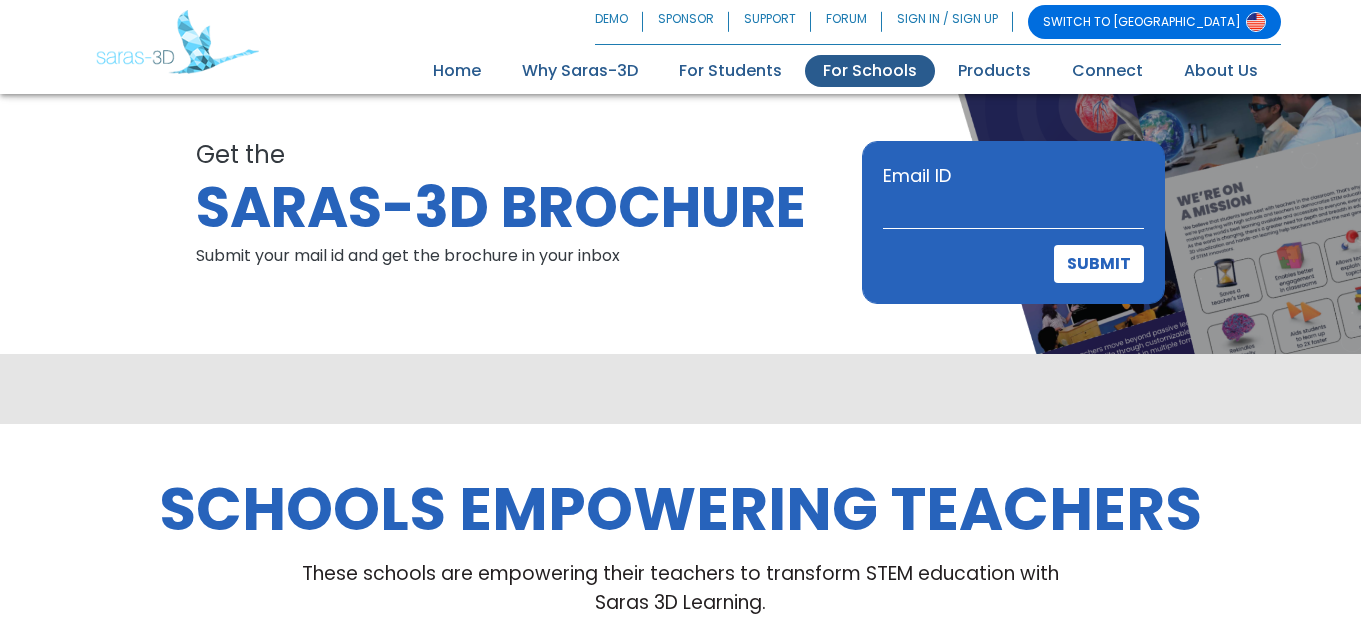 scroll, scrollTop: 2936, scrollLeft: 0, axis: vertical 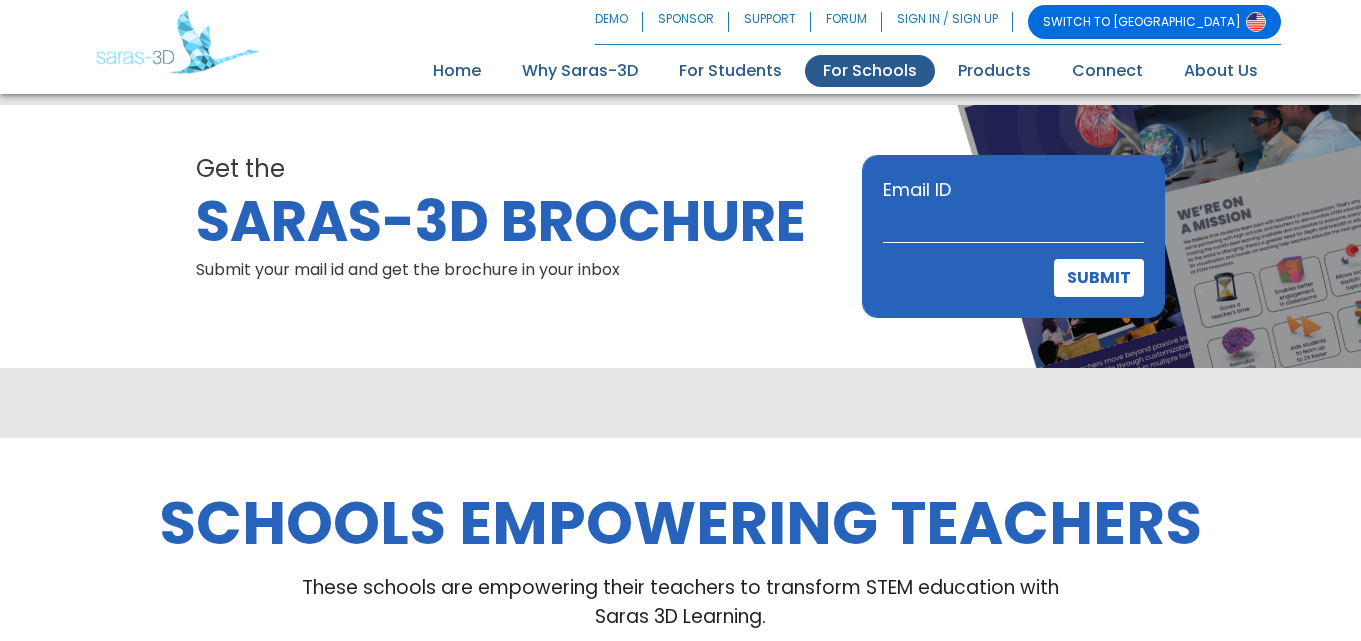 click on "Email ID" at bounding box center [1013, 223] 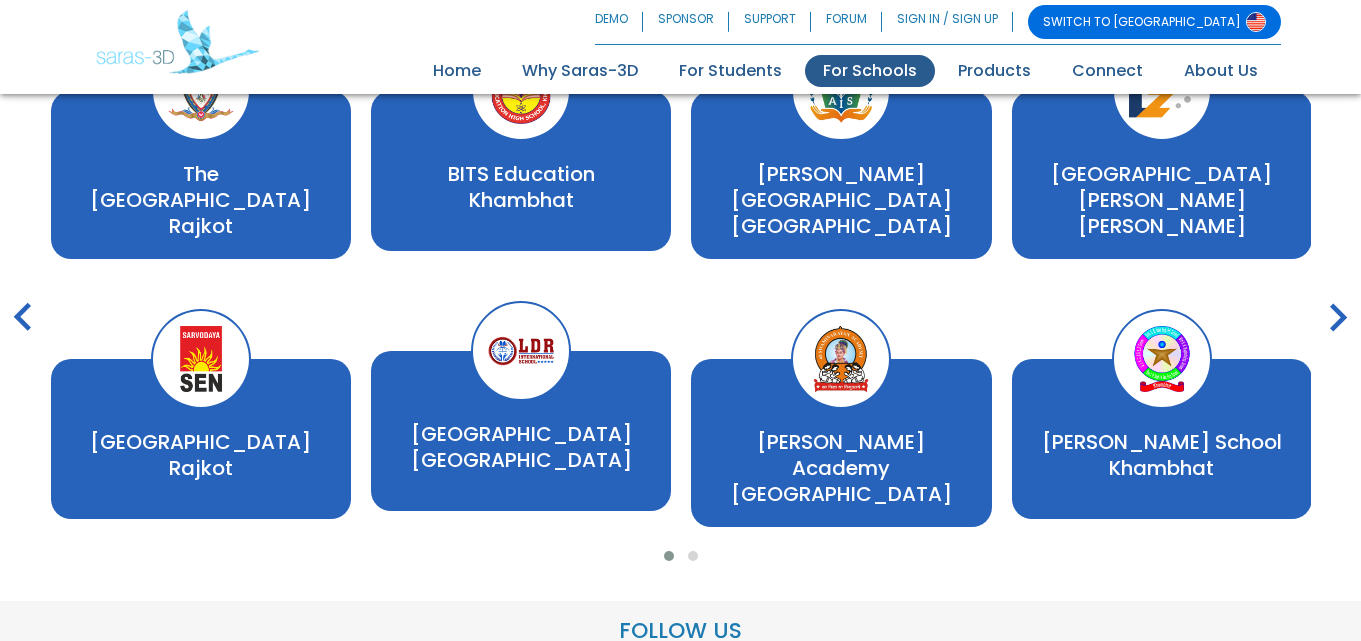 scroll, scrollTop: 3591, scrollLeft: 0, axis: vertical 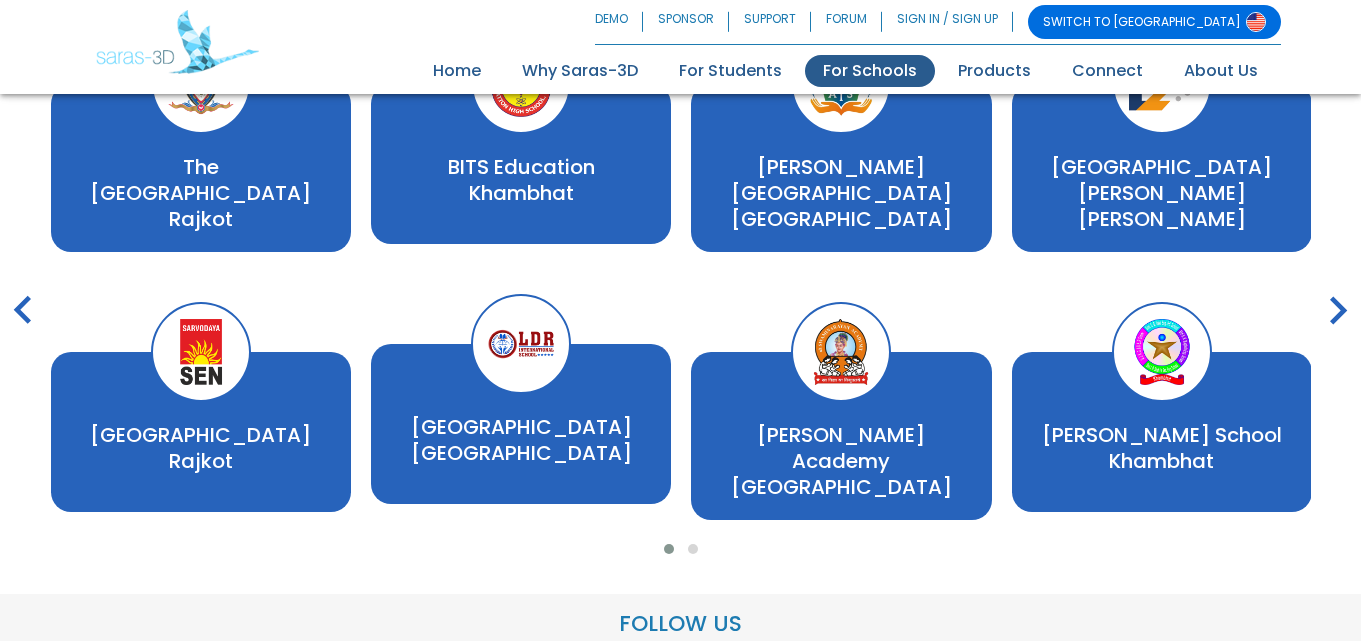 click on "keyboard_arrow_right" at bounding box center (1338, 311) 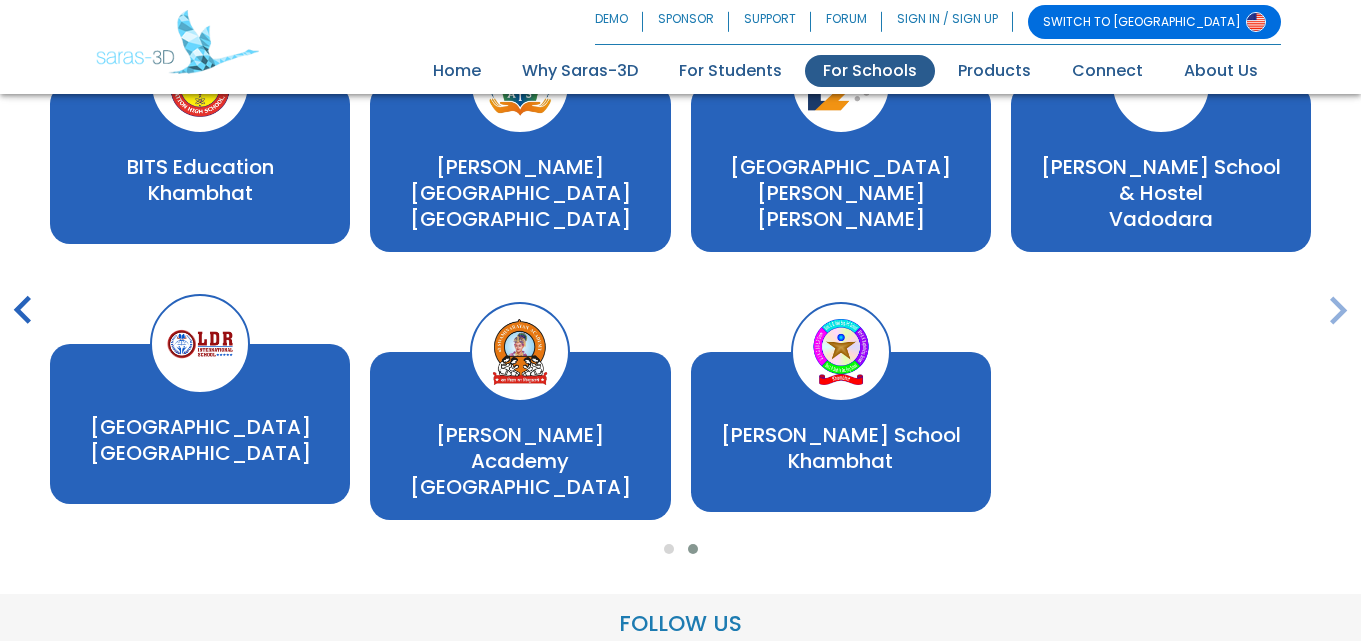 scroll, scrollTop: 3777, scrollLeft: 0, axis: vertical 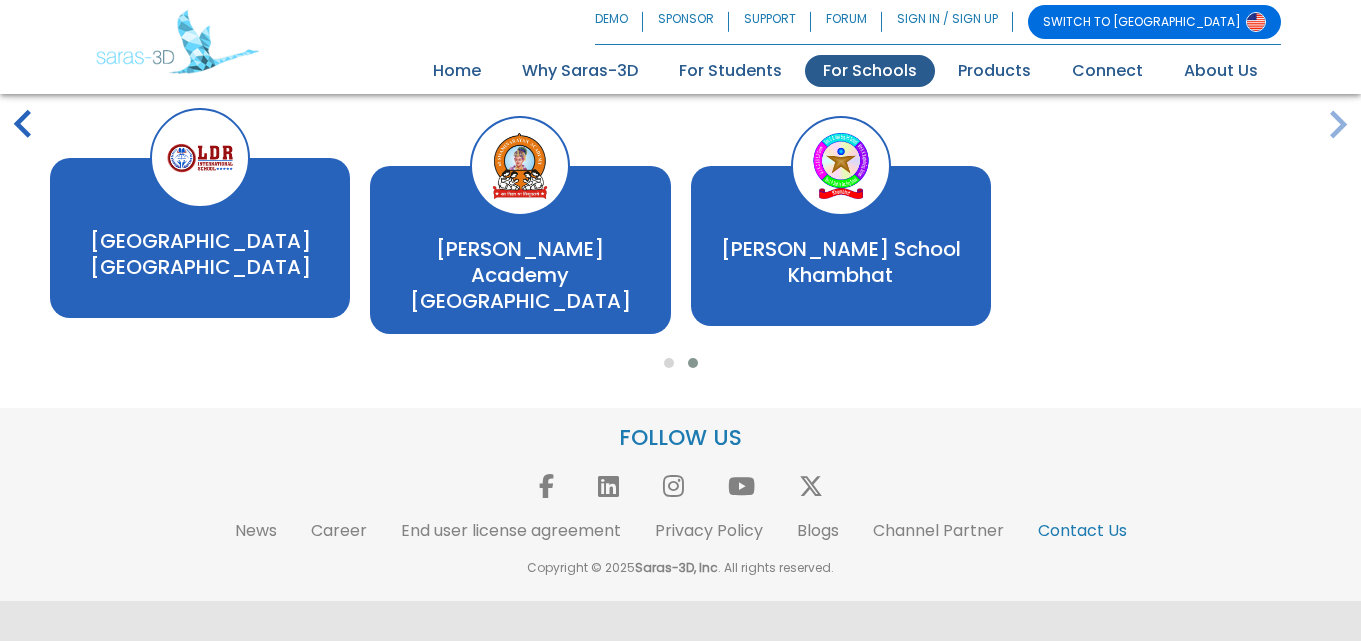 click on "Contact Us" at bounding box center [1082, 530] 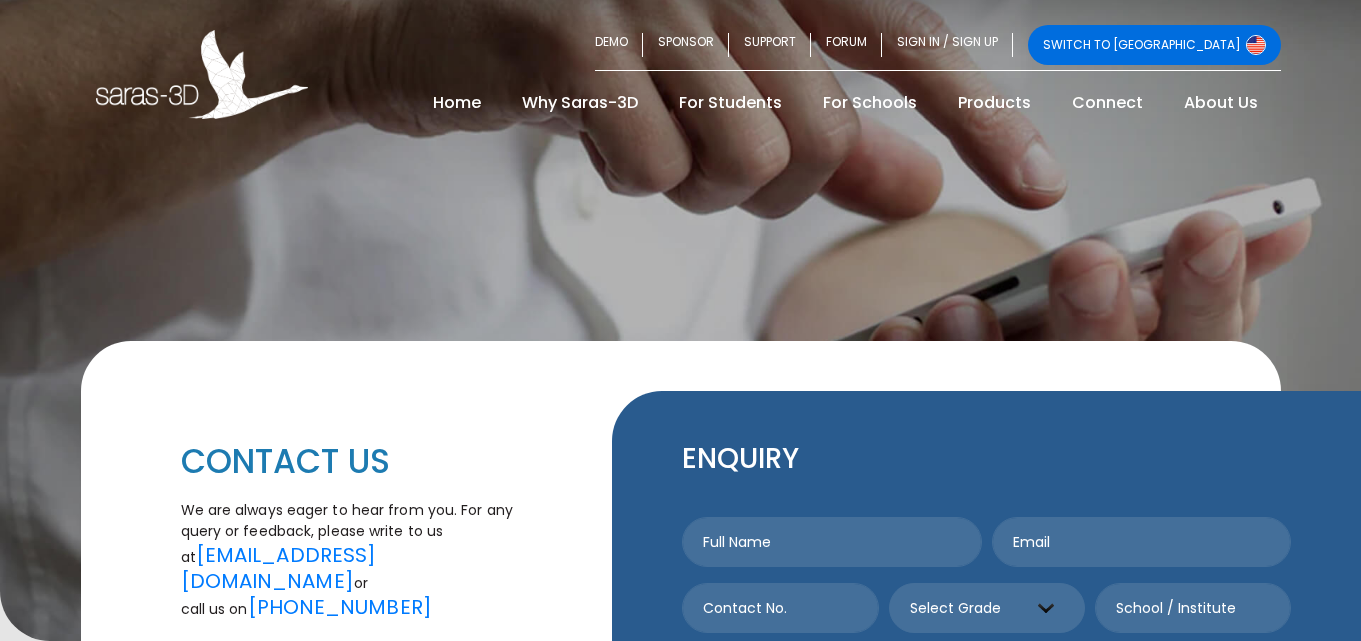scroll, scrollTop: 0, scrollLeft: 0, axis: both 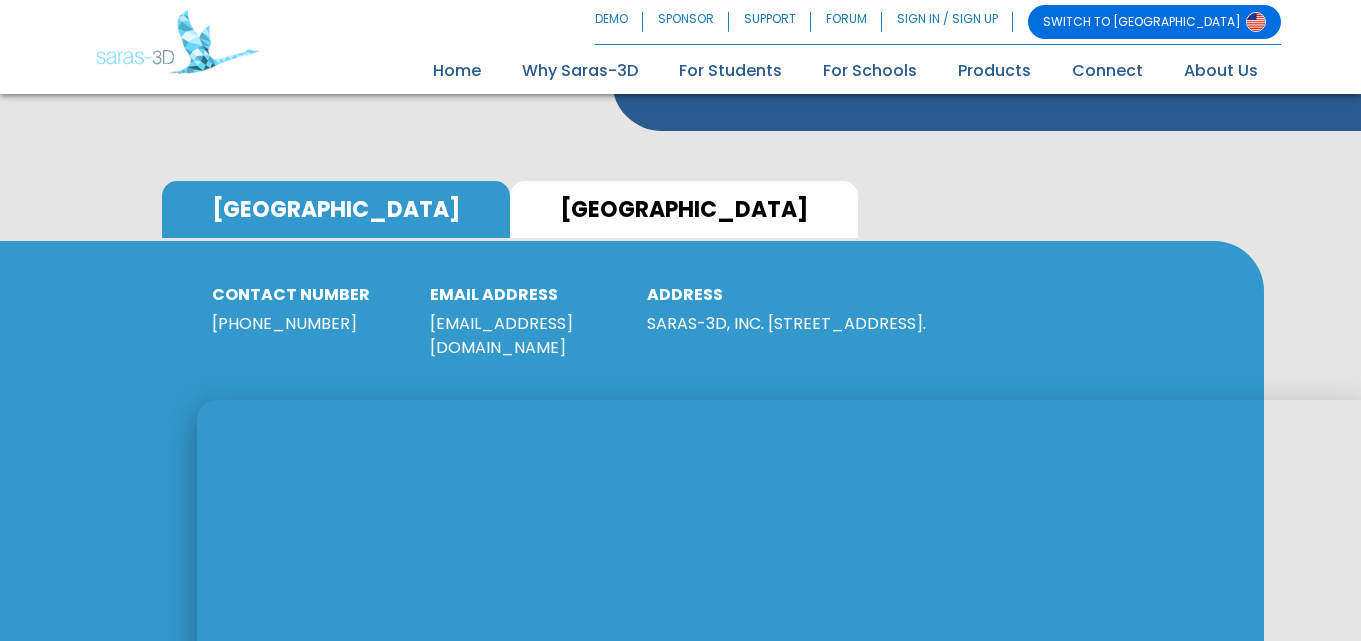 click on "[GEOGRAPHIC_DATA]" at bounding box center [684, 209] 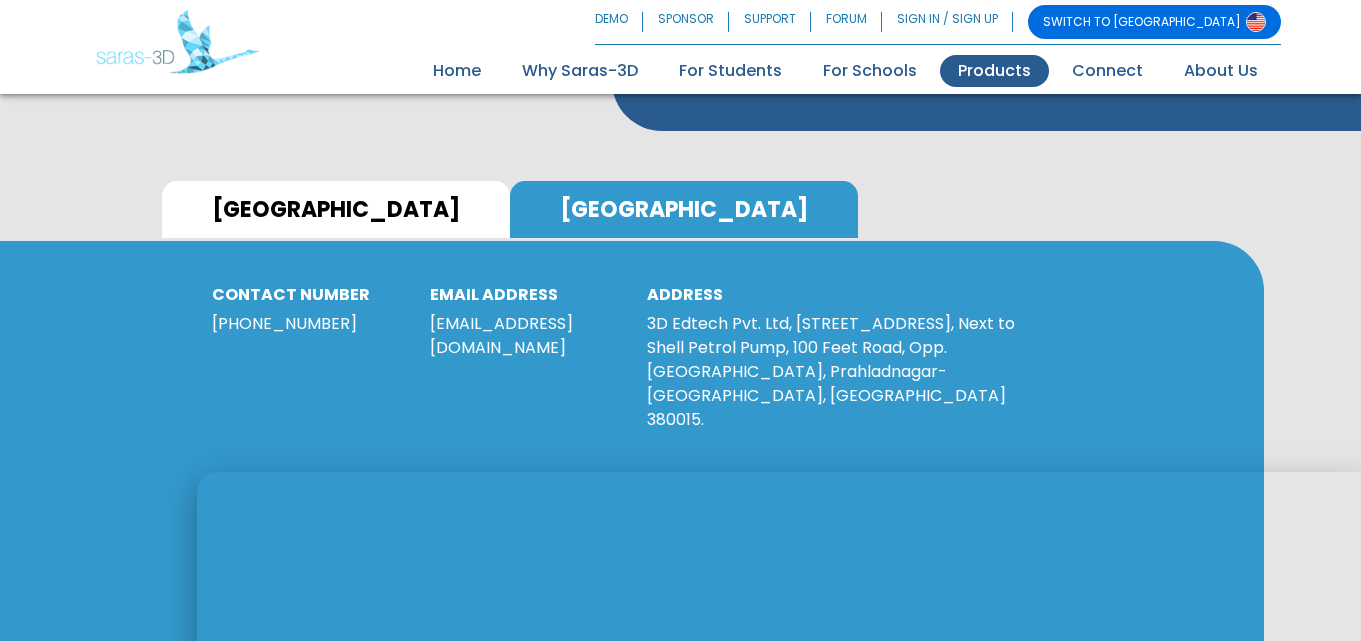 click on "Products" at bounding box center (994, 71) 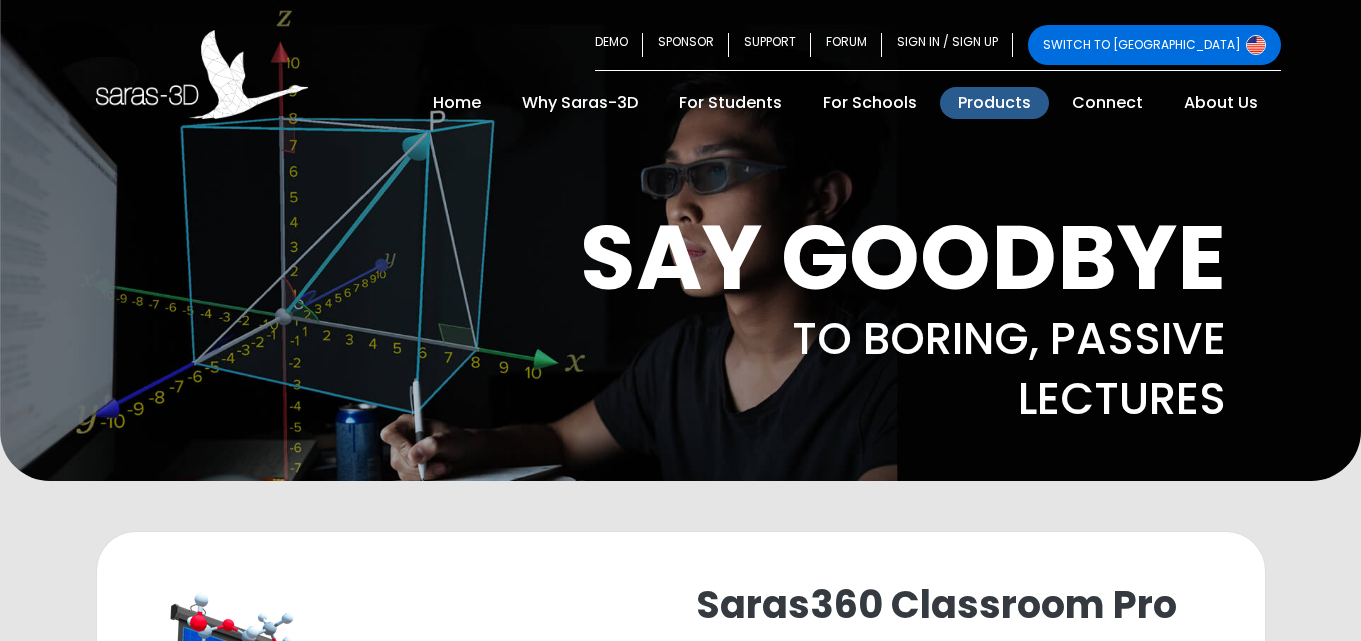 scroll, scrollTop: 0, scrollLeft: 0, axis: both 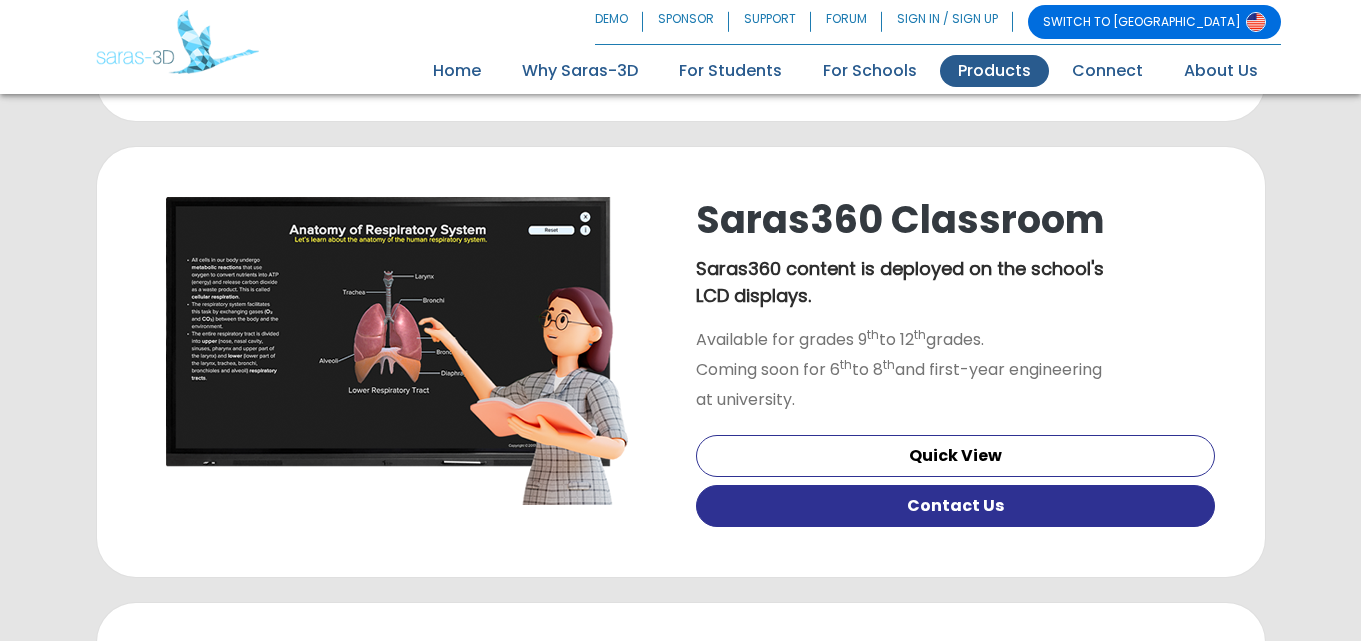 click on "Contact Us" at bounding box center [955, 506] 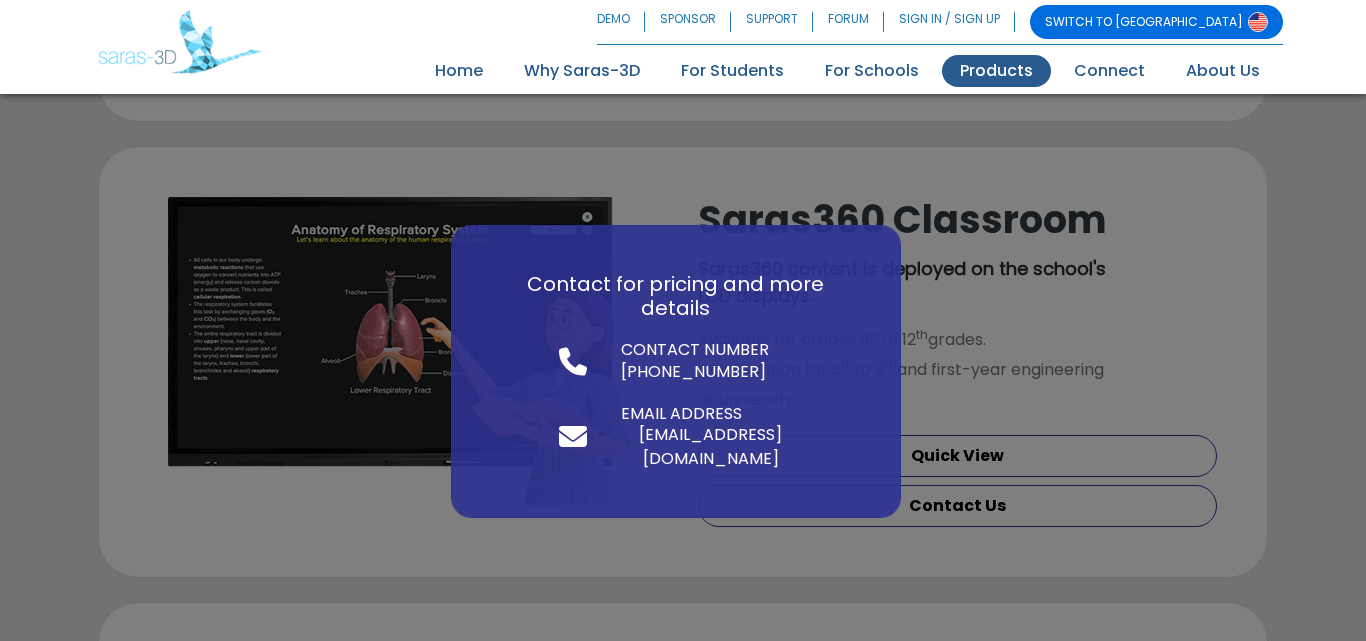 click on "+91 63559 49931" at bounding box center (693, 371) 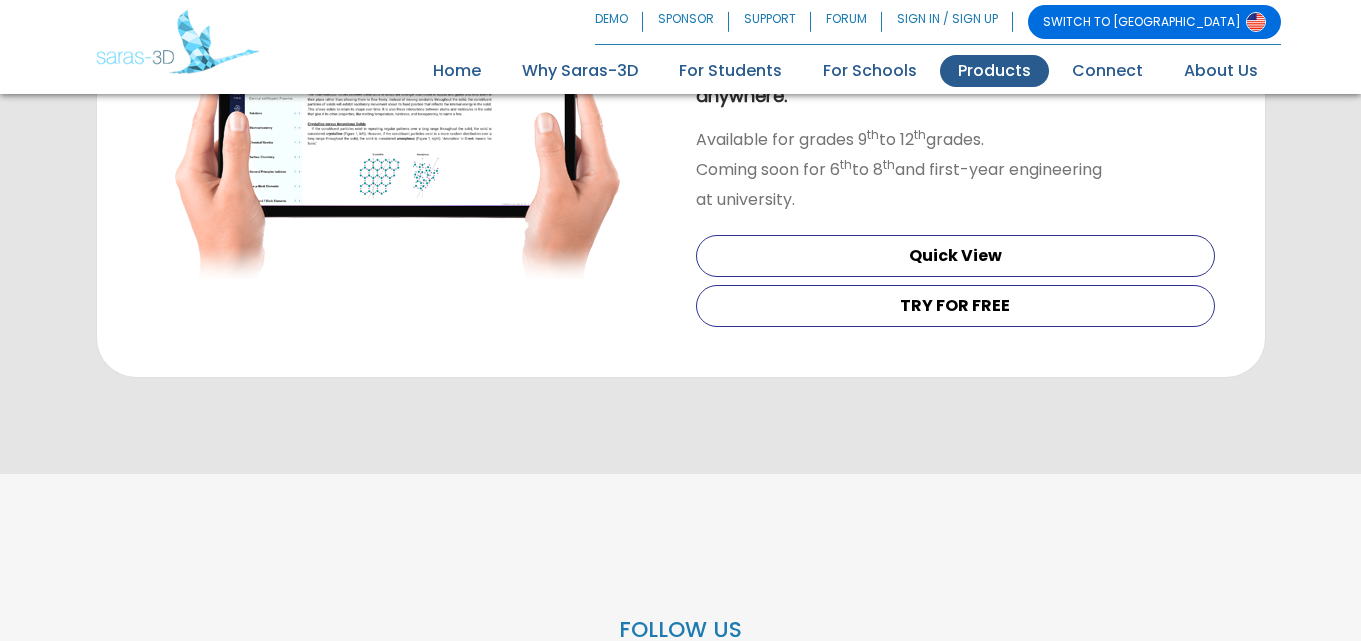 scroll, scrollTop: 2157, scrollLeft: 0, axis: vertical 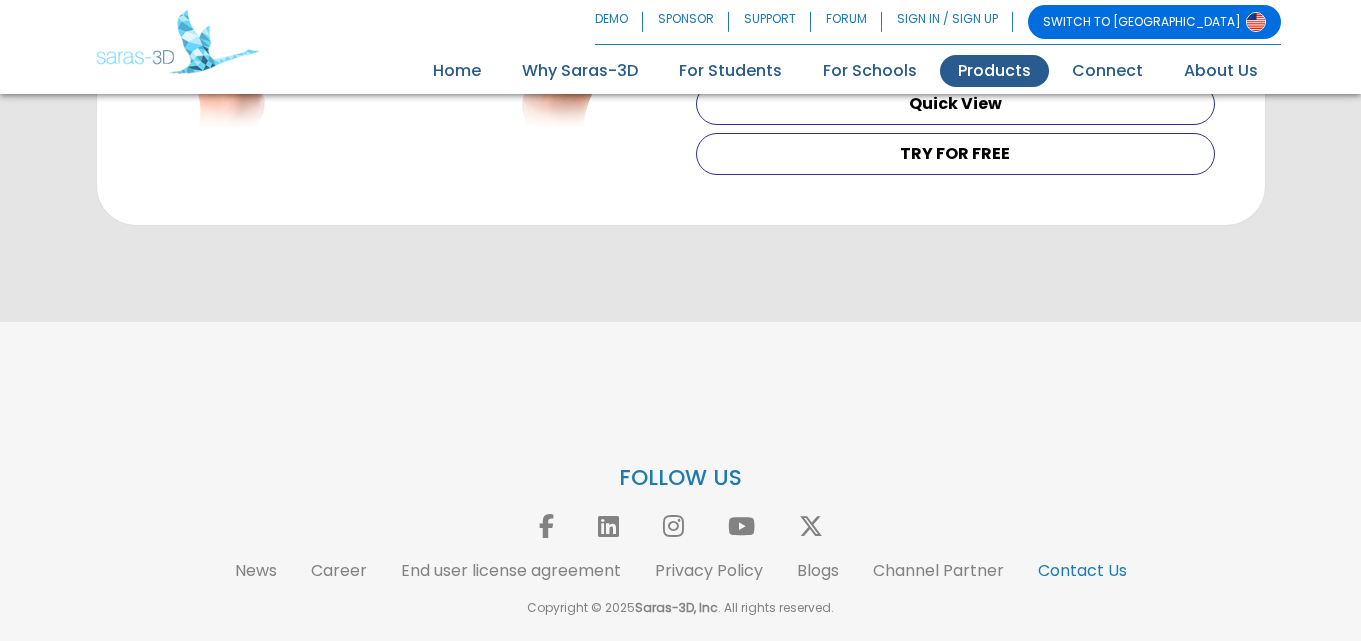 click on "Contact Us" at bounding box center [1082, 570] 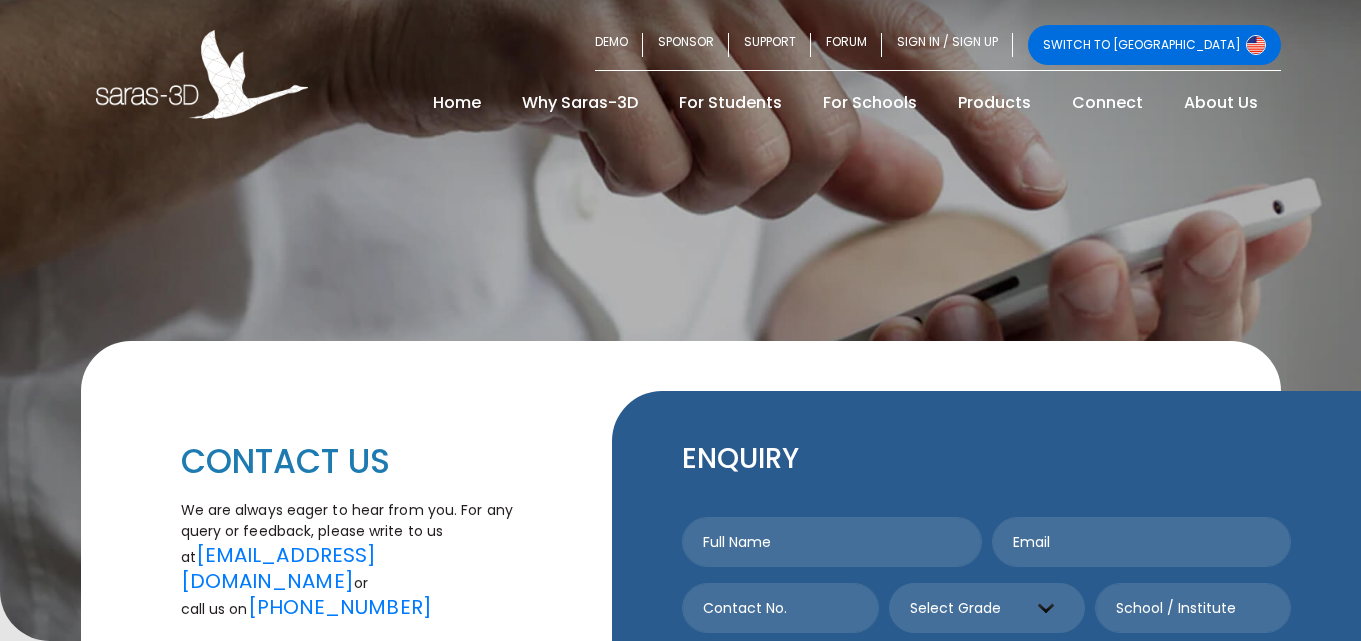 scroll, scrollTop: 0, scrollLeft: 0, axis: both 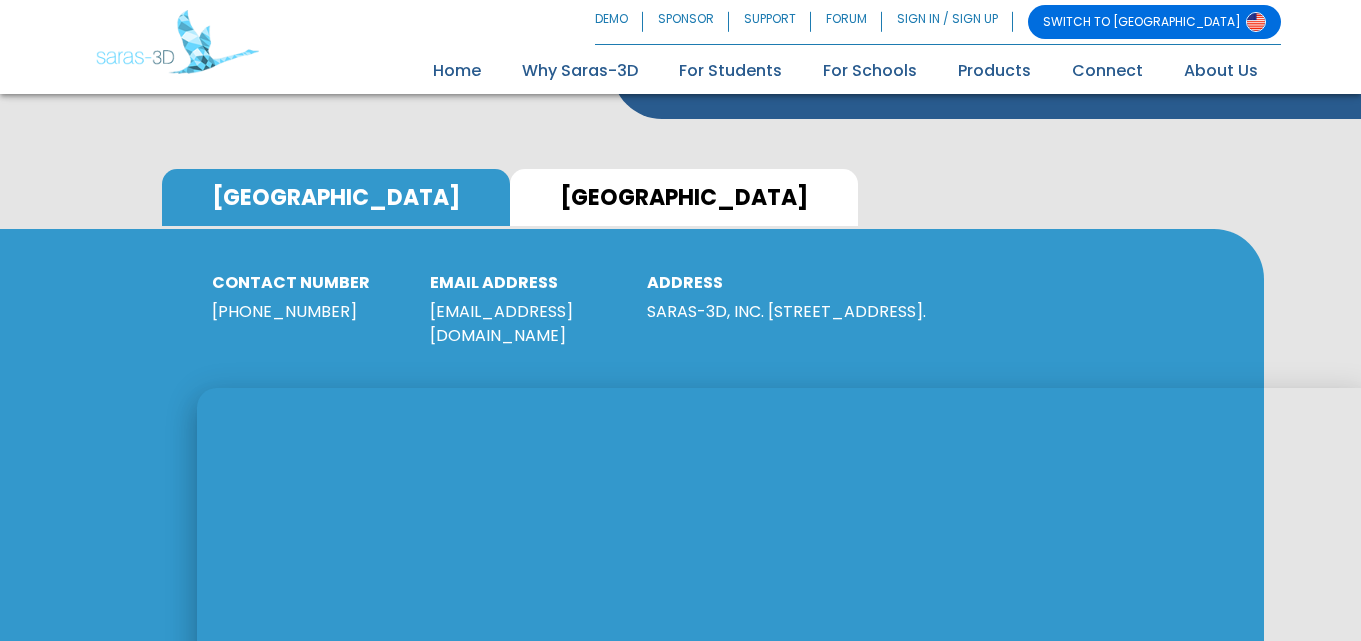 click on "[GEOGRAPHIC_DATA]" at bounding box center (684, 197) 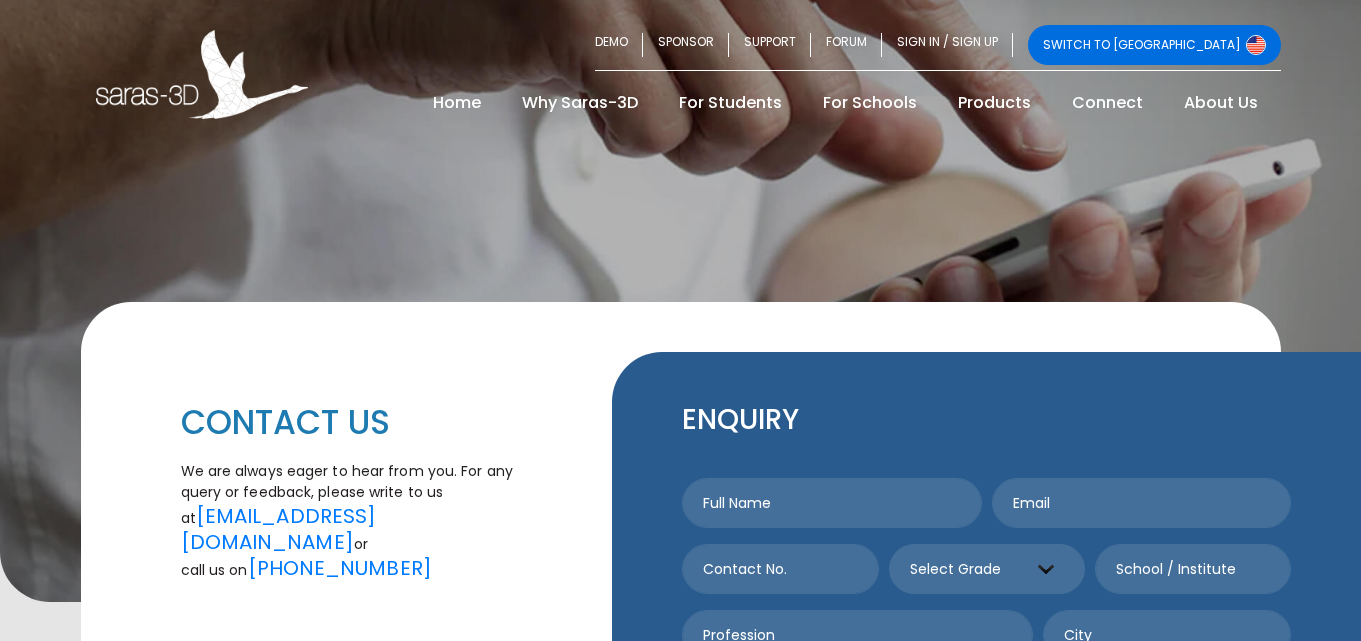 scroll, scrollTop: 0, scrollLeft: 0, axis: both 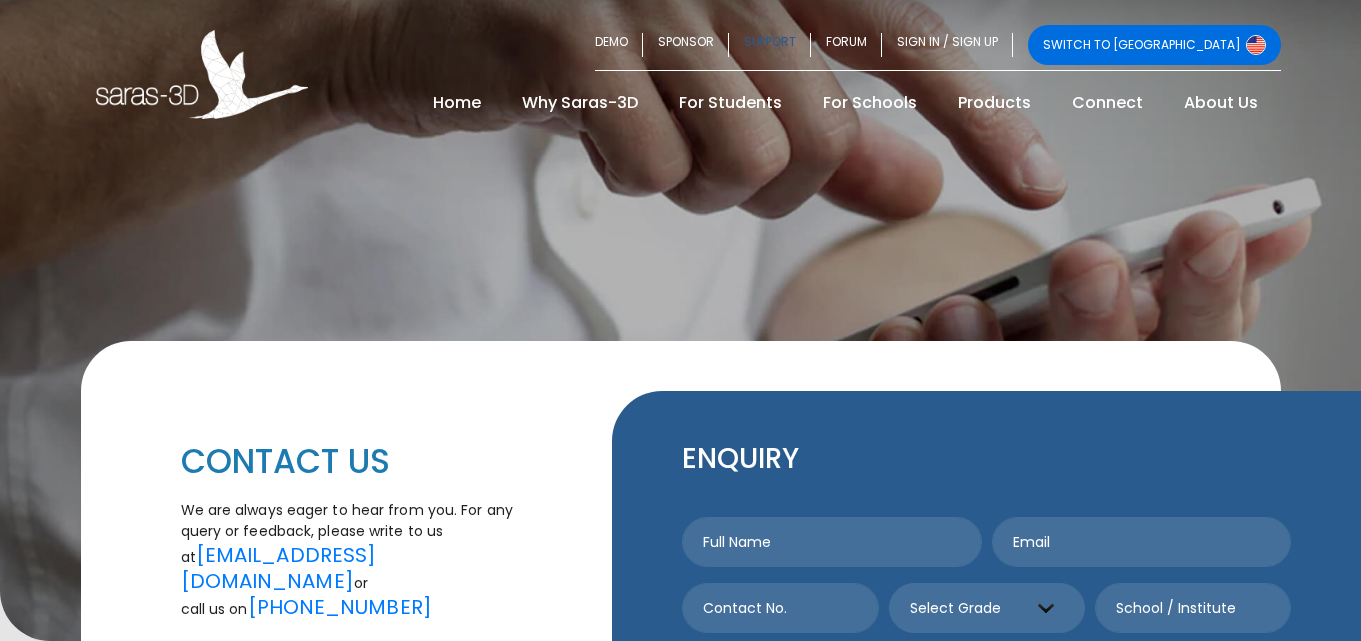 click on "SUPPORT" at bounding box center [770, 45] 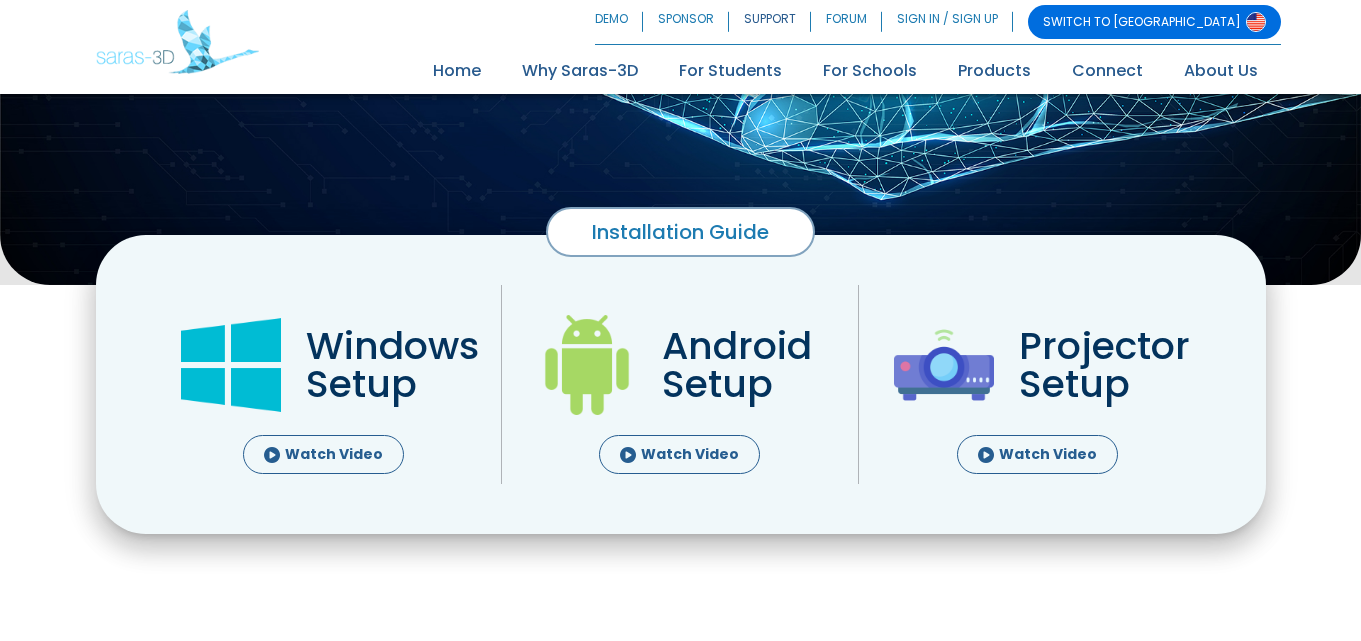 scroll, scrollTop: 360, scrollLeft: 0, axis: vertical 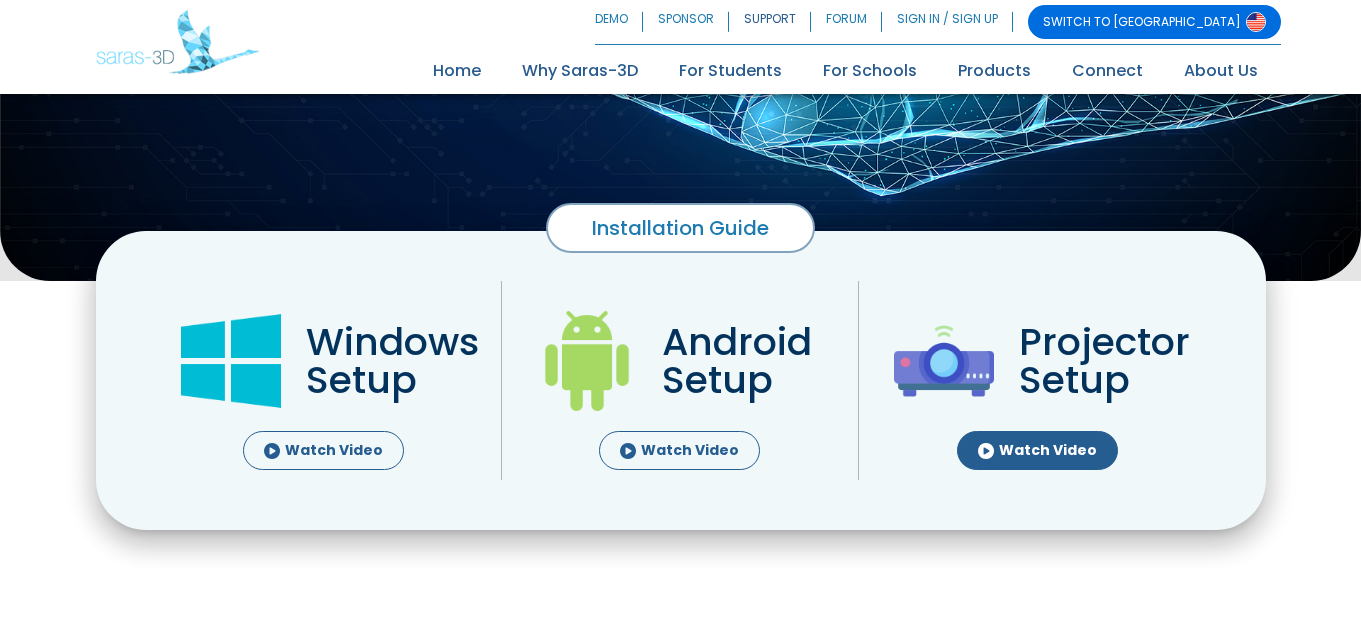 click on "Watch Video" at bounding box center [1037, 450] 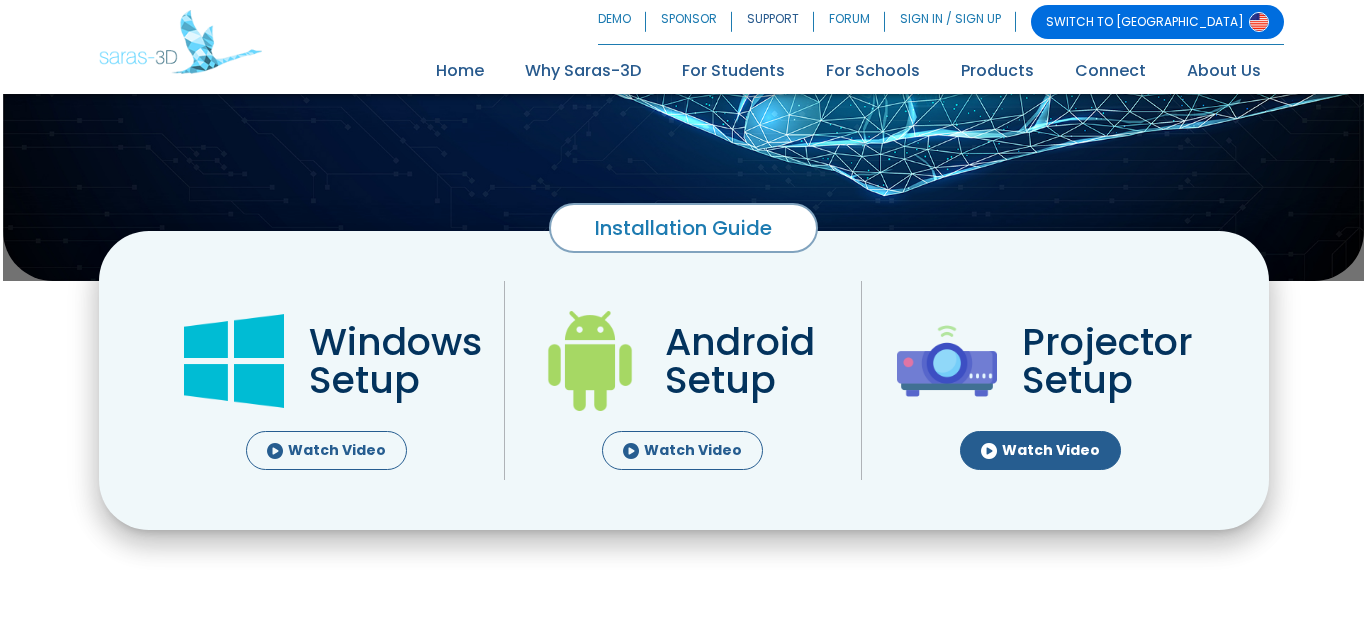 scroll, scrollTop: 361, scrollLeft: 0, axis: vertical 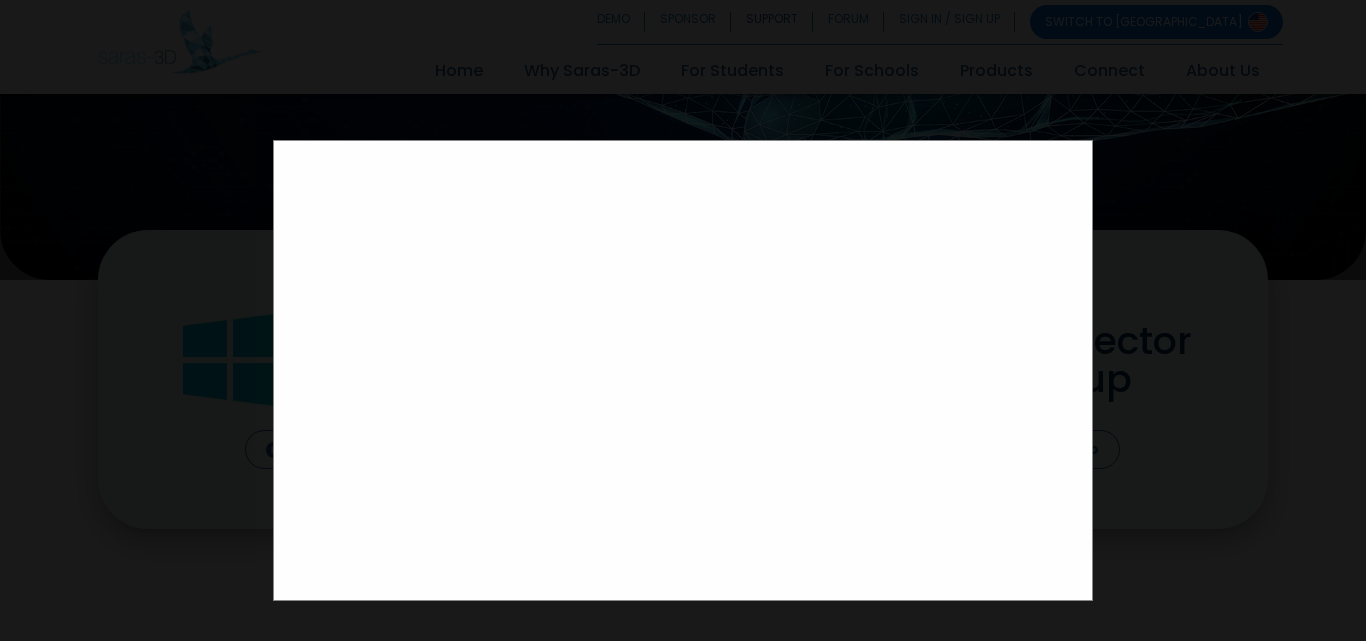 click at bounding box center (683, 320) 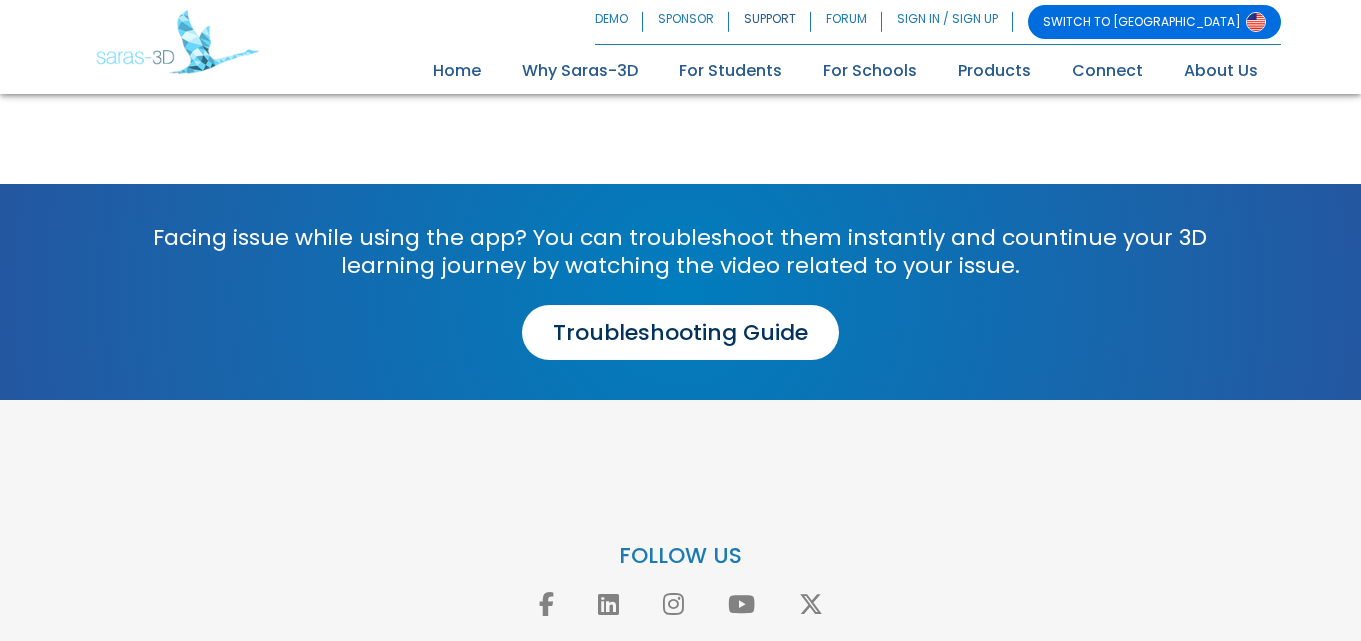 scroll, scrollTop: 2921, scrollLeft: 0, axis: vertical 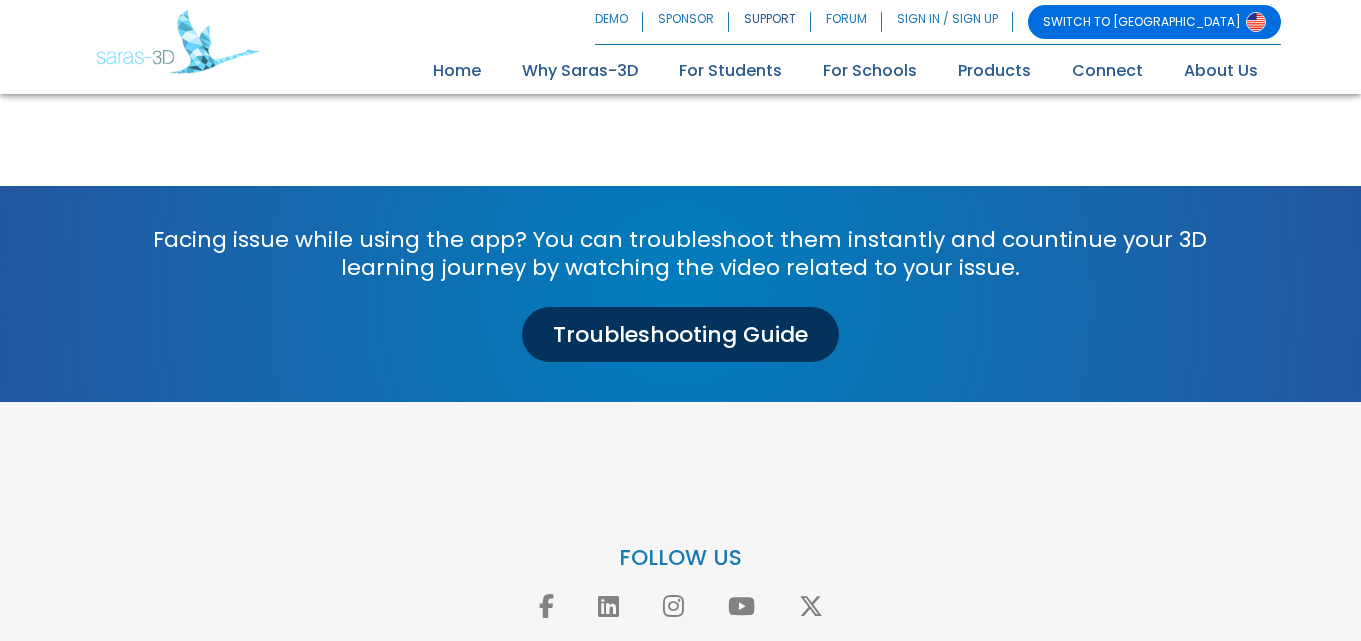 click on "Troubleshooting Guide" at bounding box center [680, 334] 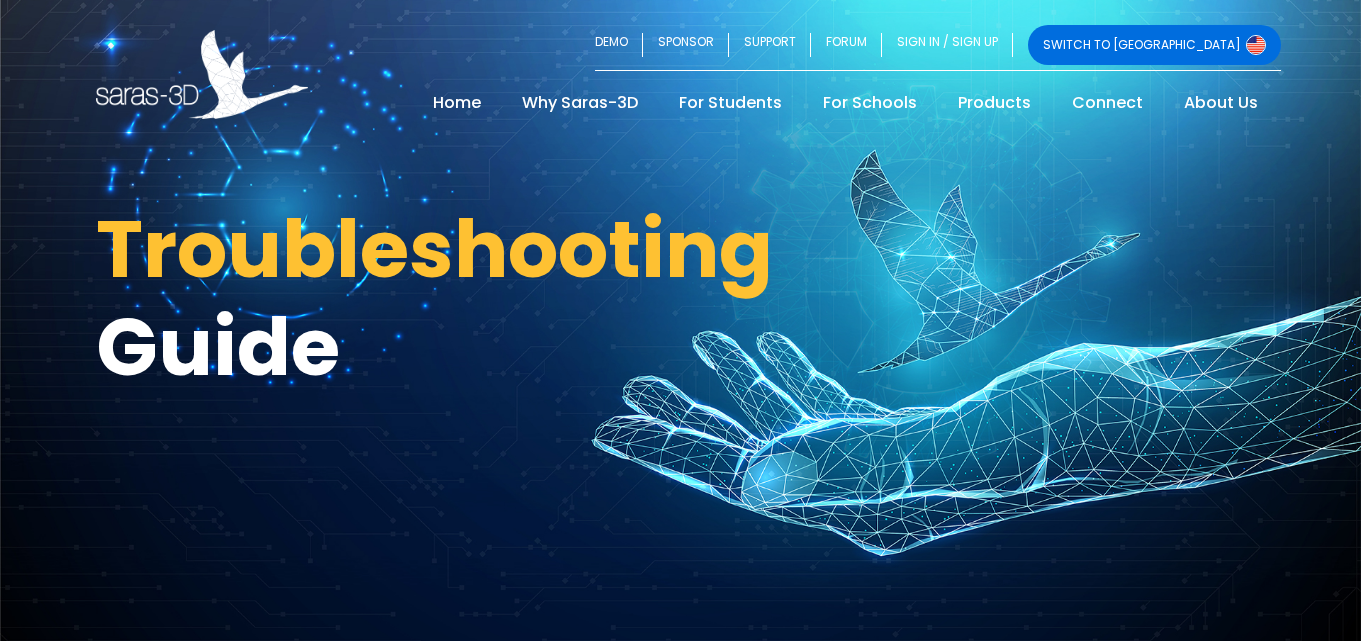 scroll, scrollTop: 0, scrollLeft: 0, axis: both 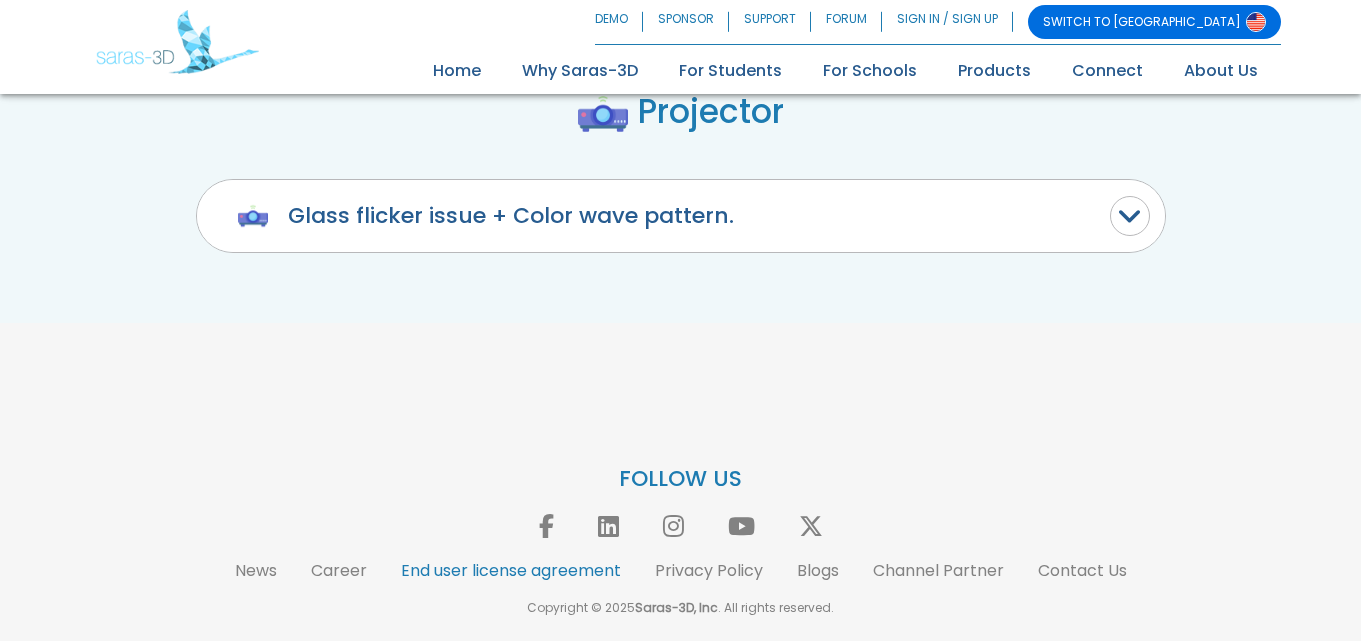 click on "End user license agreement" at bounding box center [511, 570] 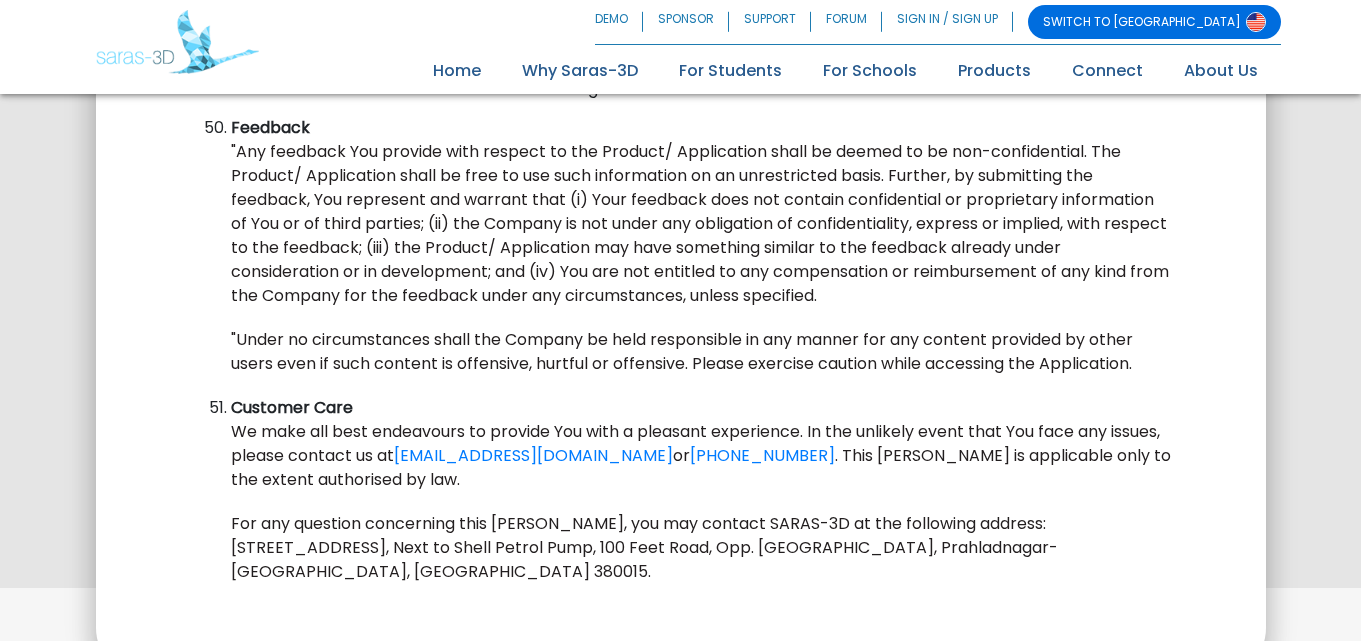 scroll, scrollTop: 15777, scrollLeft: 0, axis: vertical 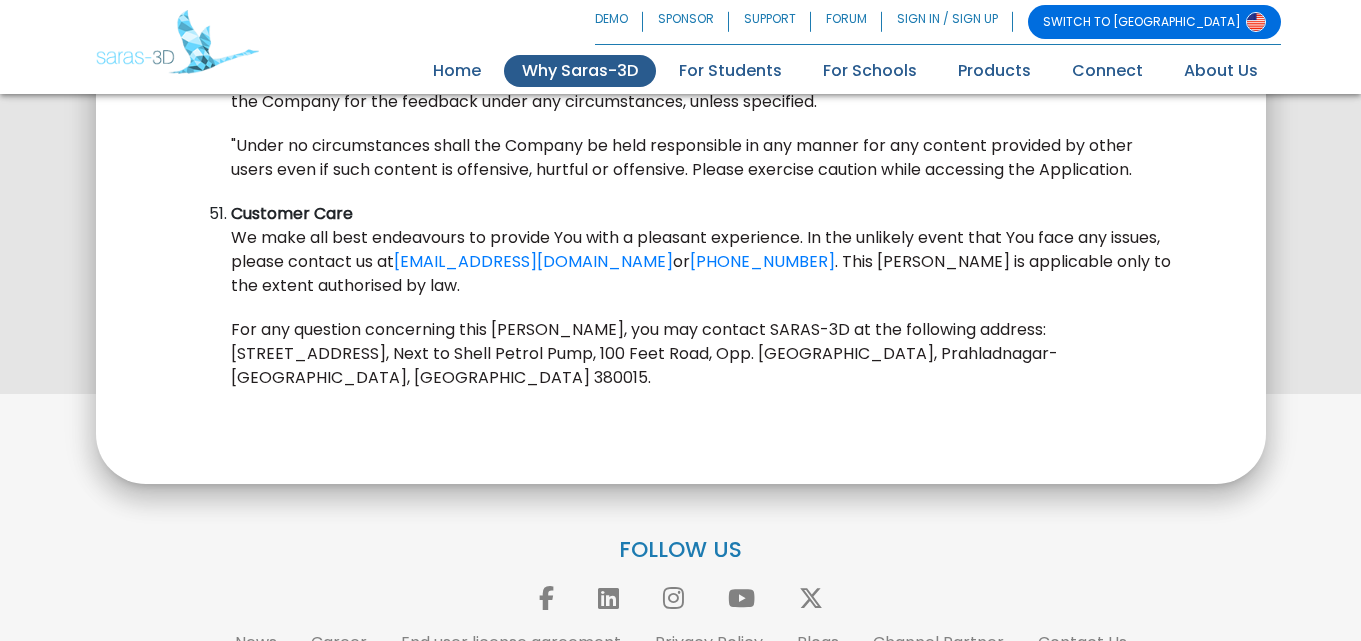 click on "Why Saras-3D" at bounding box center (580, 71) 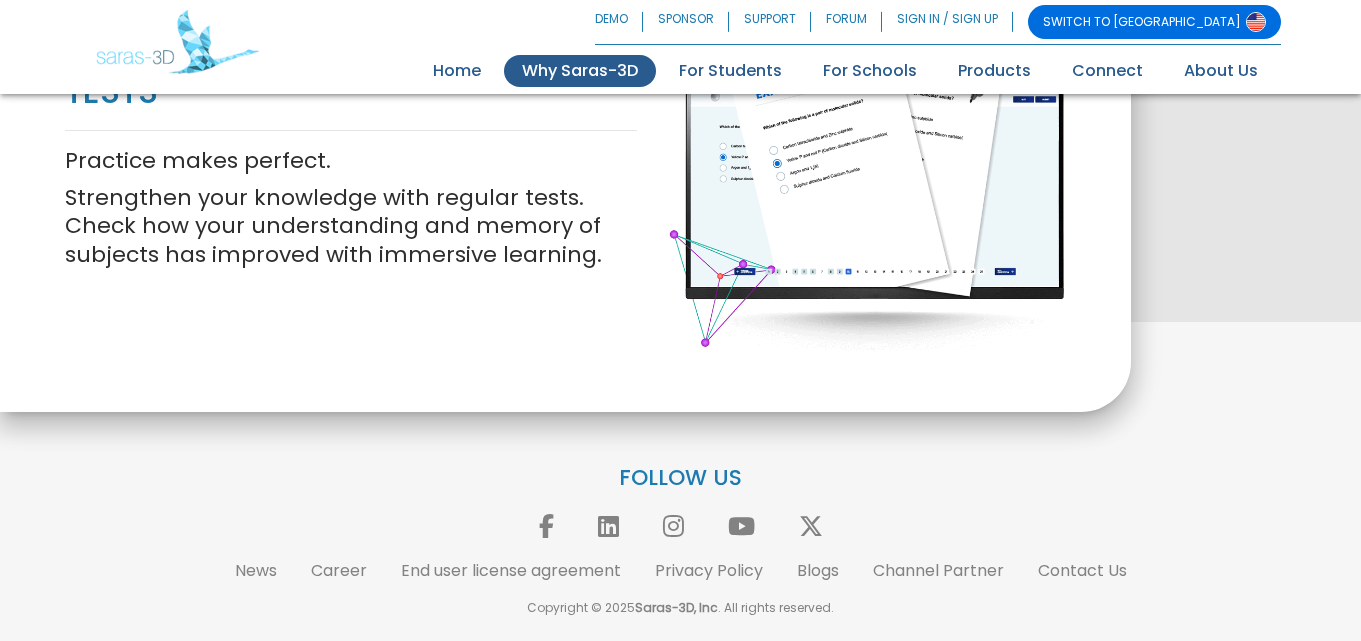 scroll, scrollTop: 2719, scrollLeft: 0, axis: vertical 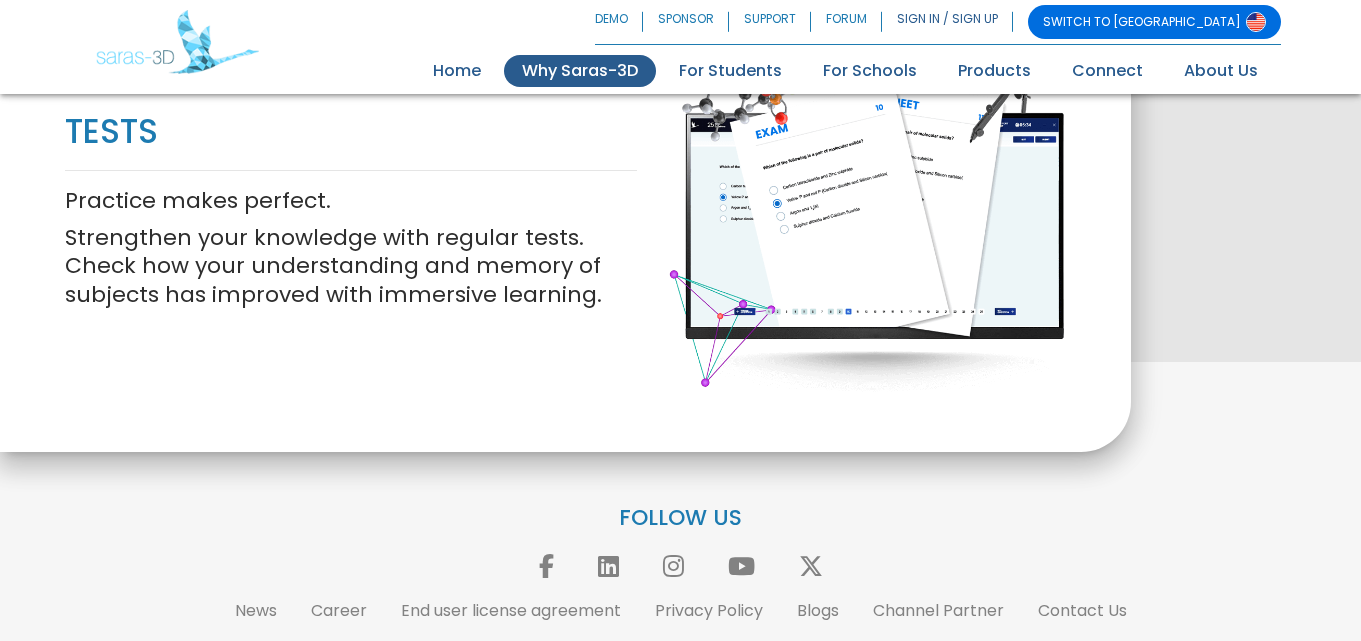 click on "SIGN IN / SIGN UP" at bounding box center (947, 22) 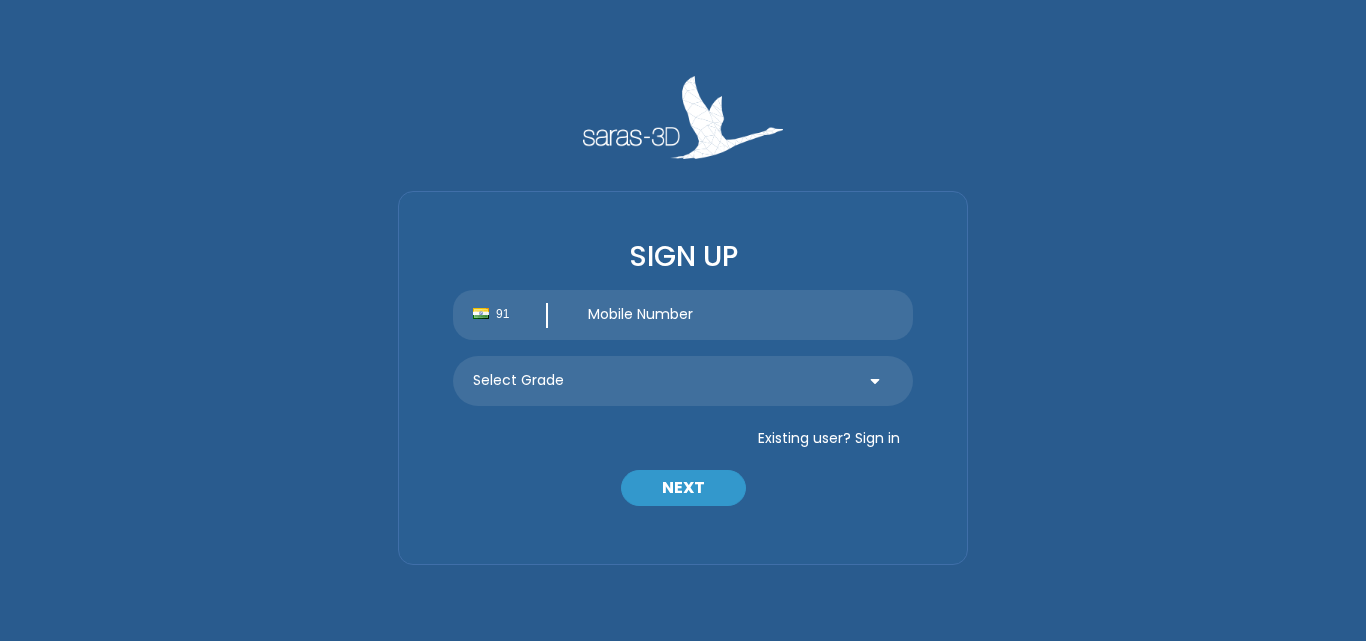 scroll, scrollTop: 0, scrollLeft: 0, axis: both 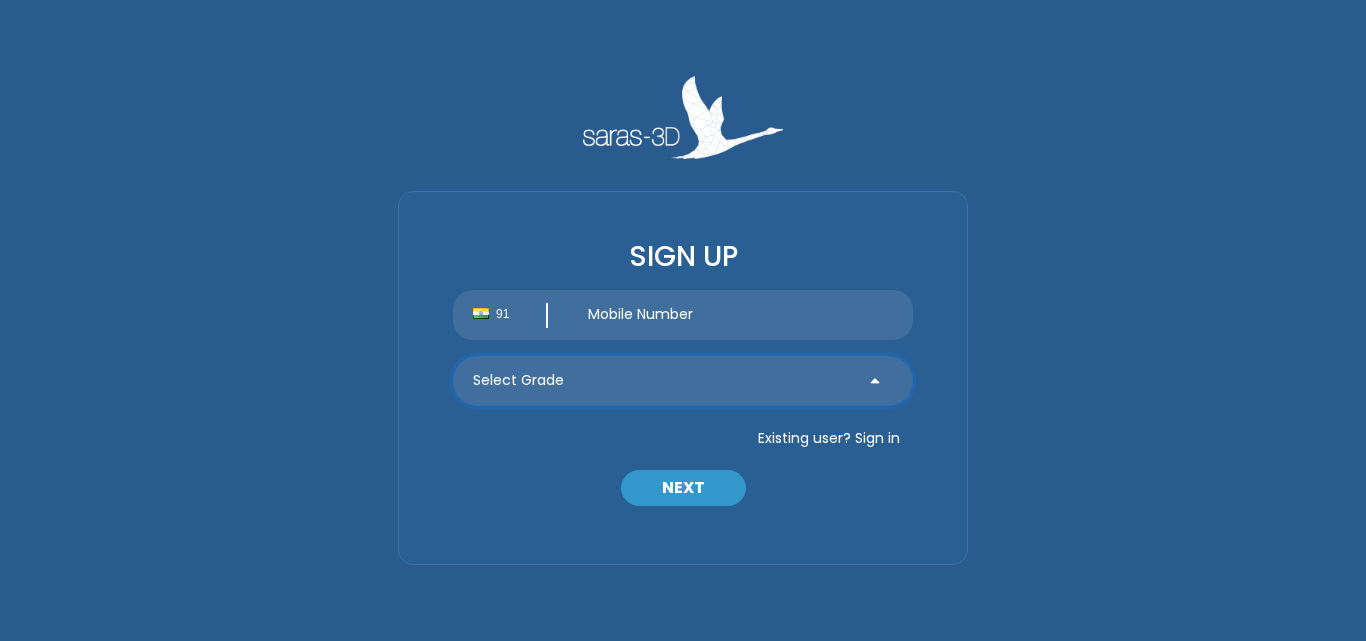 click on "Select Grade Grade 9 th Grade 10 th Grade 11 th Grade 12 th" at bounding box center (683, 381) 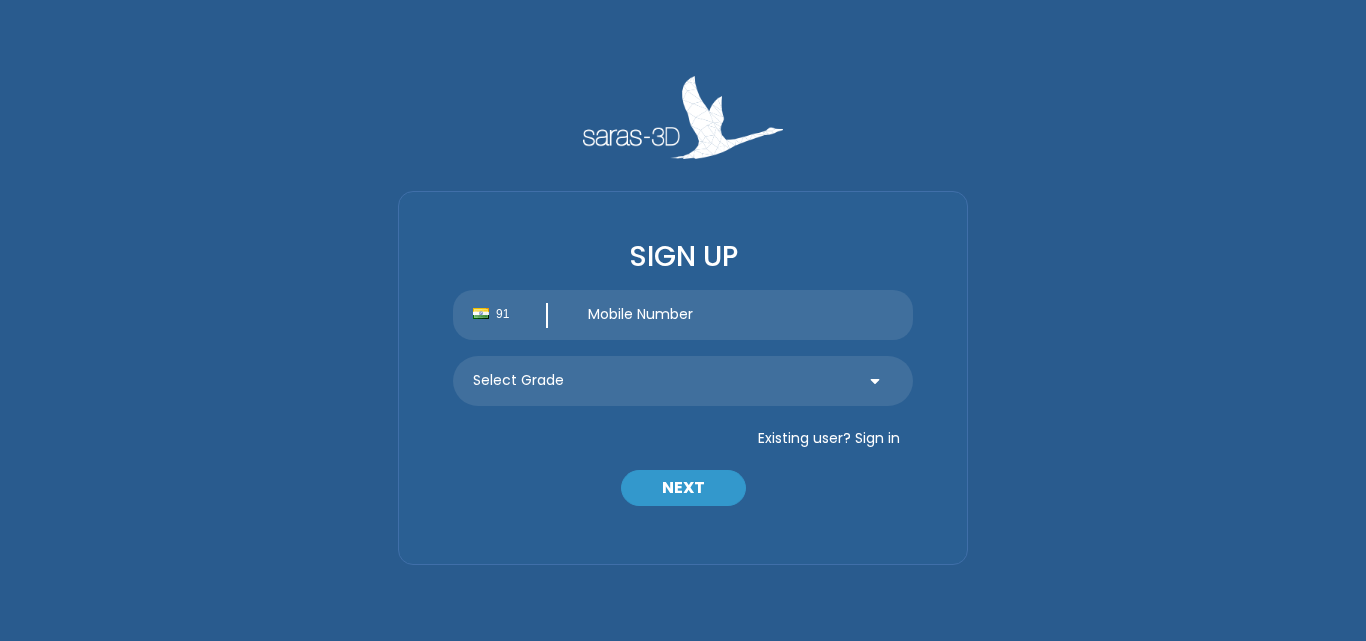 click on "SIGN UP
91
Select Grade Grade 9 th Grade 10 th Grade 11 th Grade 12 th
Existing user? Sign in
NEXT
Fill This Field
91
Login with OTP
New user? Sign up
LOGIN
Fill This Field
Don't receive the OTP?
Resend OTP" at bounding box center [683, 320] 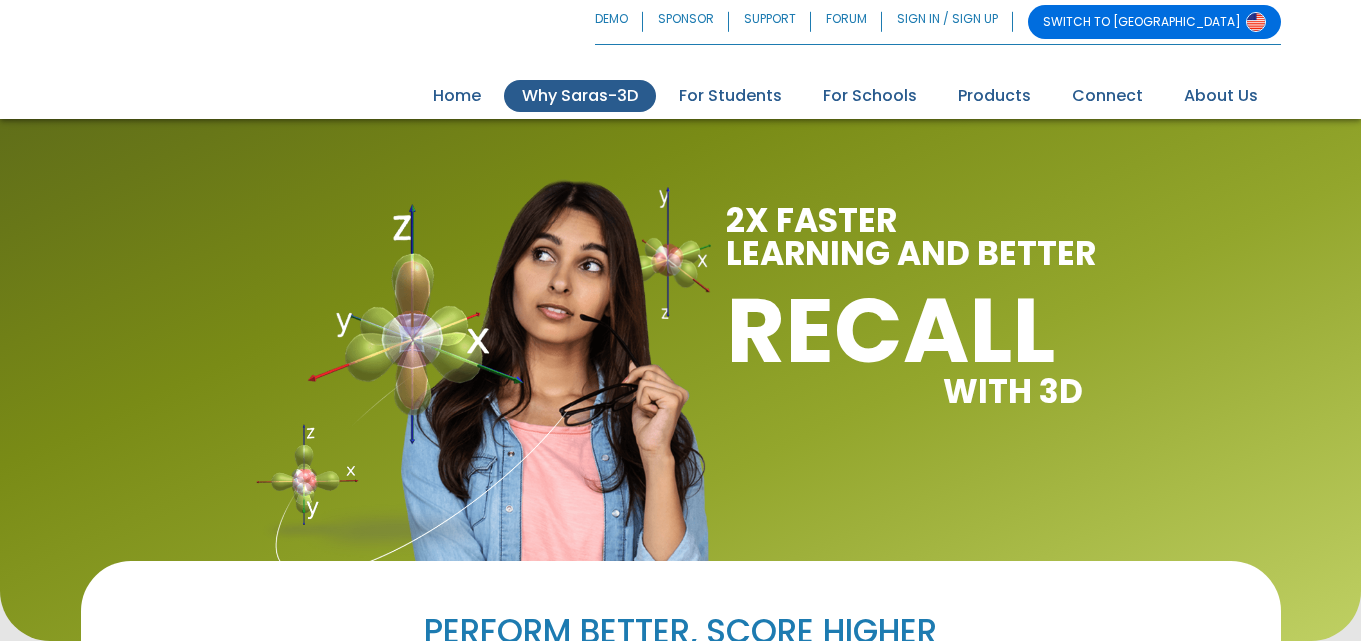 scroll, scrollTop: 2719, scrollLeft: 0, axis: vertical 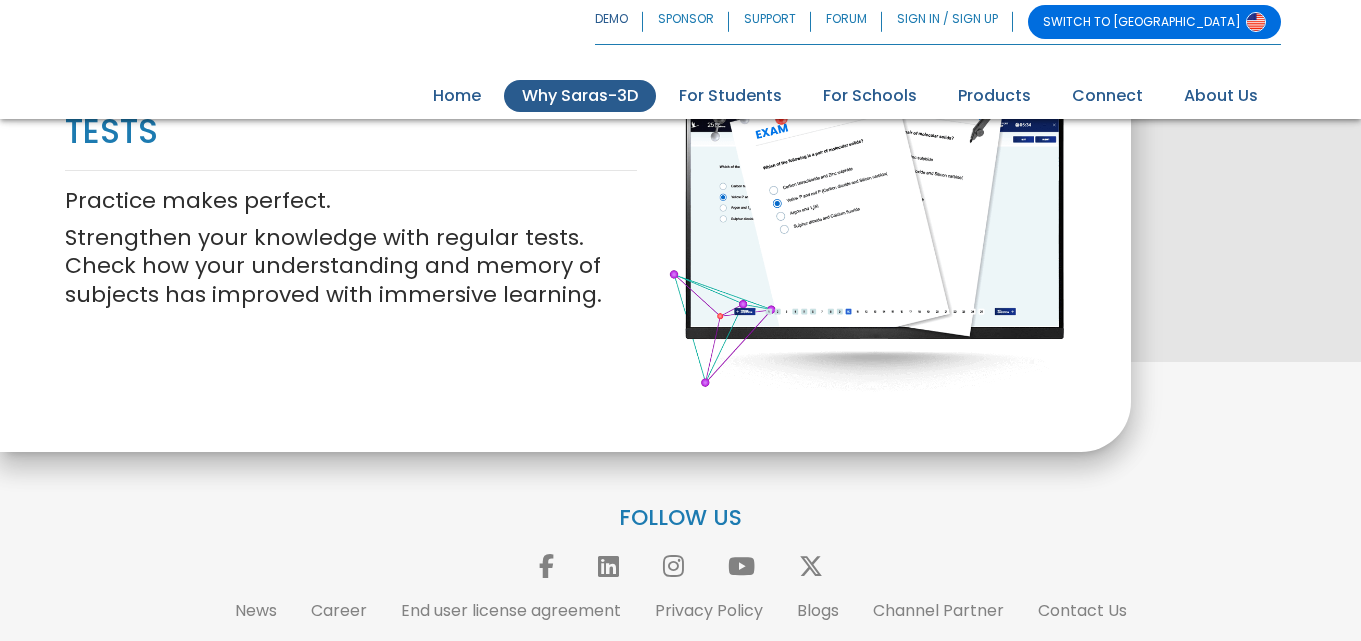 click on "DEMO" at bounding box center [619, 22] 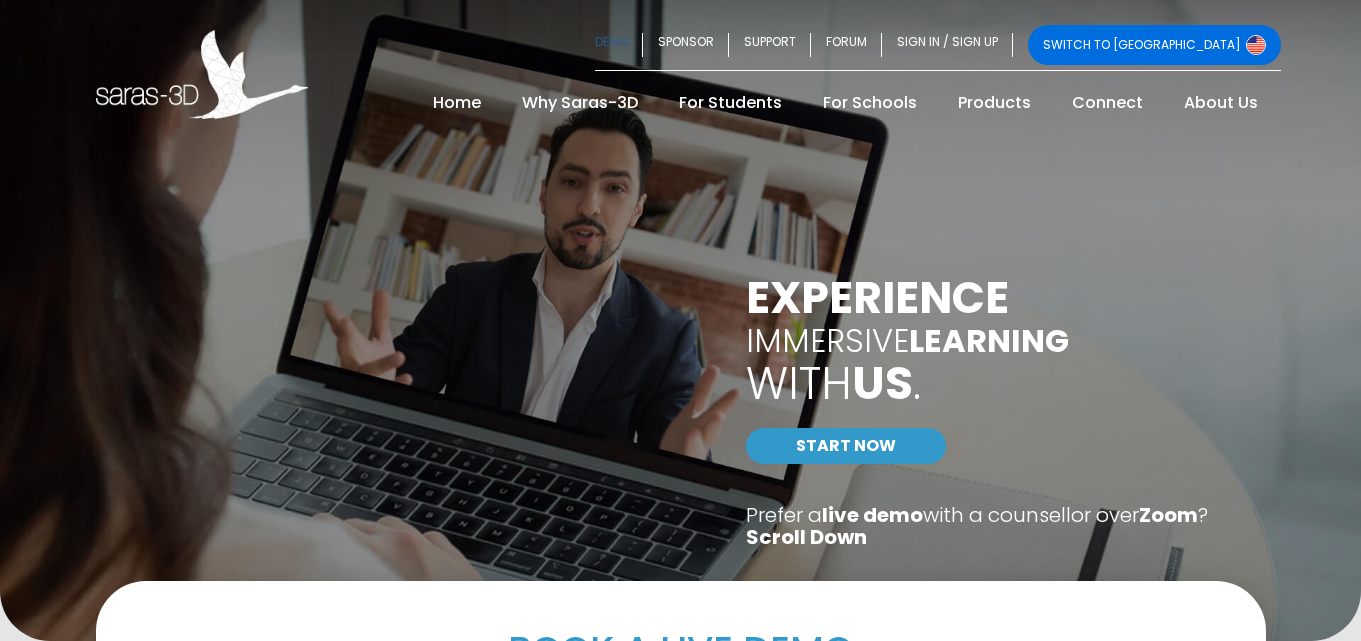 scroll, scrollTop: 0, scrollLeft: 0, axis: both 